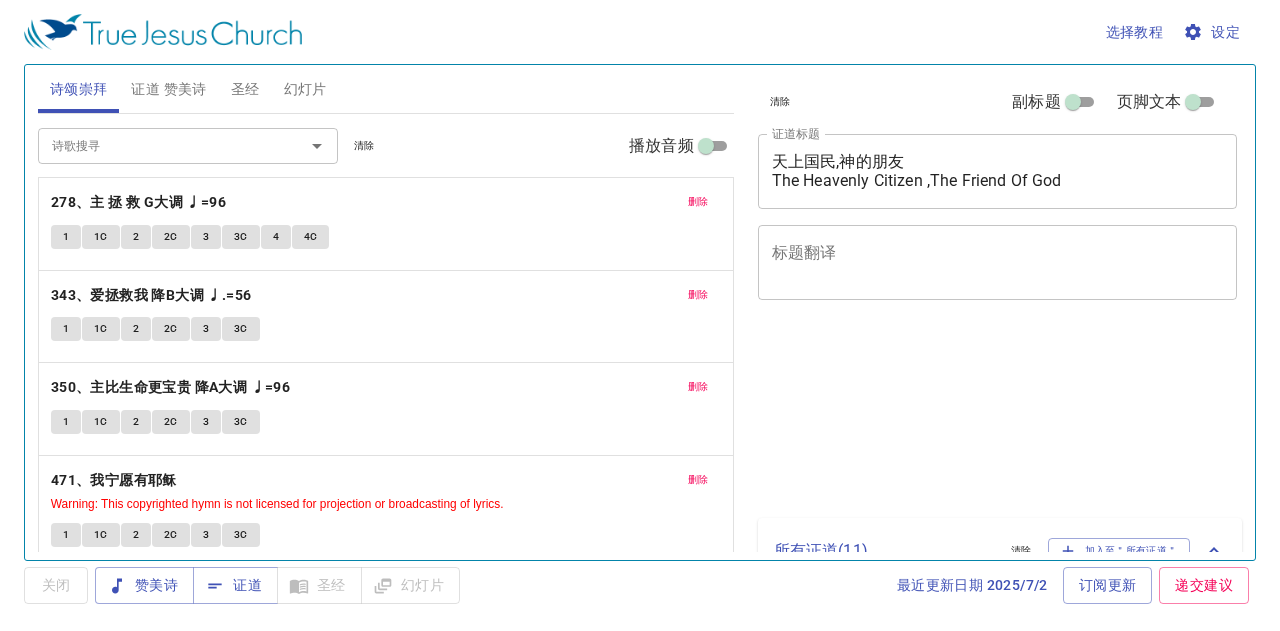 scroll, scrollTop: 0, scrollLeft: 0, axis: both 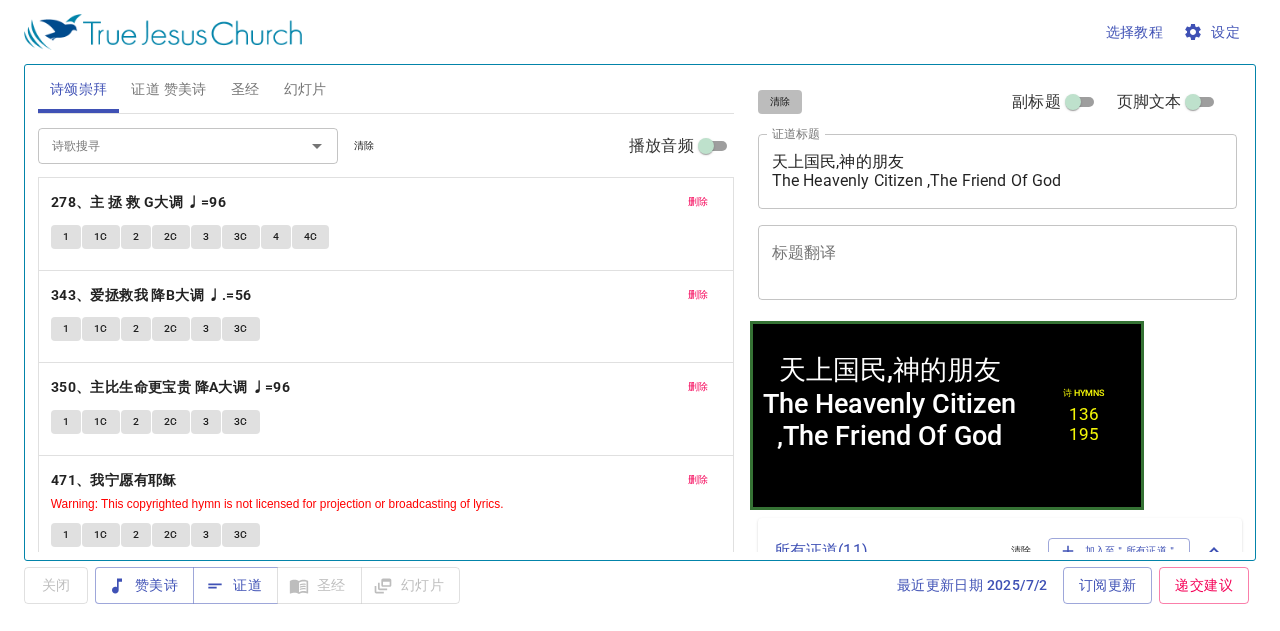 click on "清除" at bounding box center [780, 102] 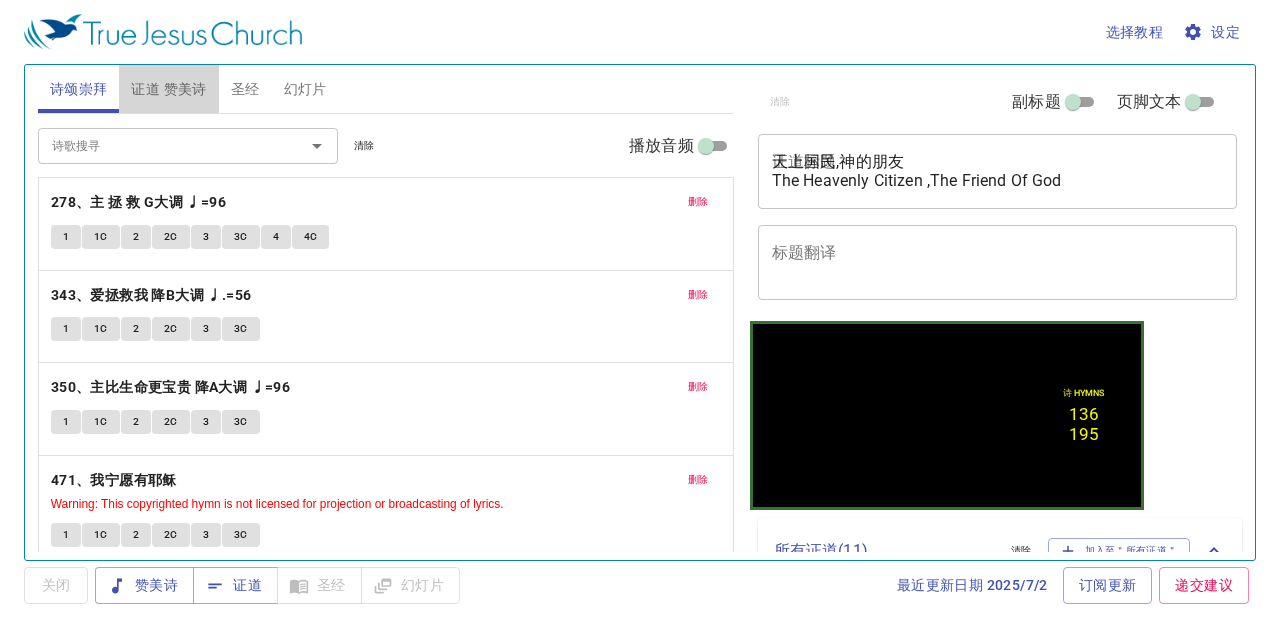 click on "证道 赞美诗" at bounding box center [168, 89] 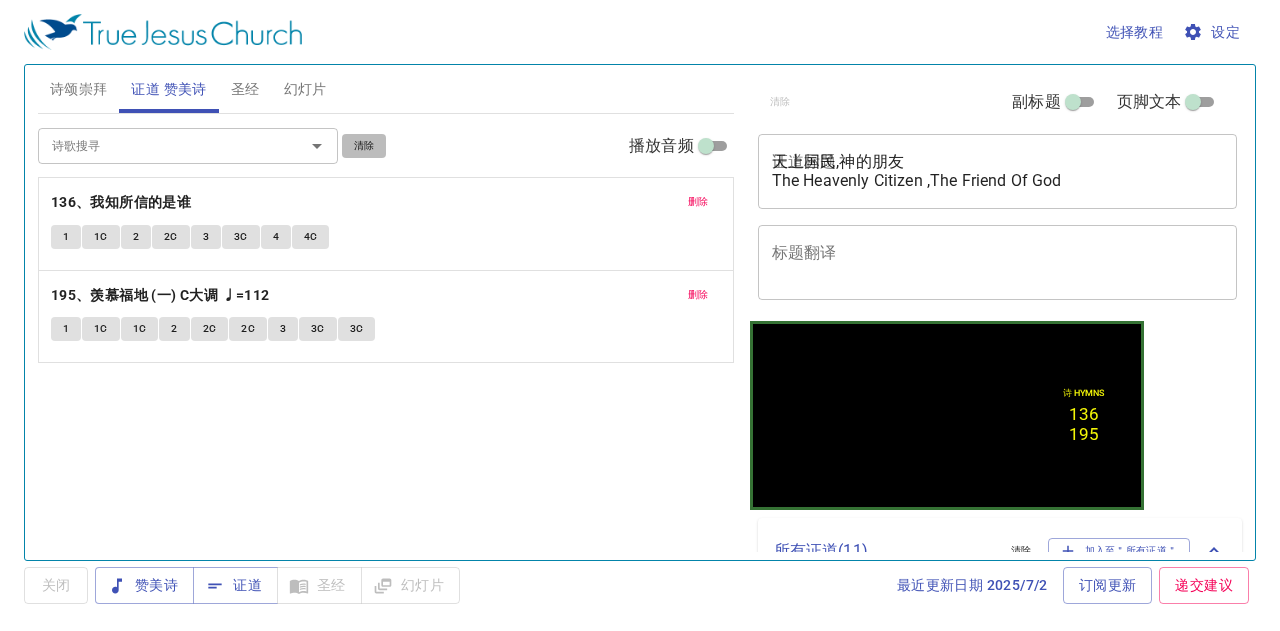 click on "清除" at bounding box center [364, 146] 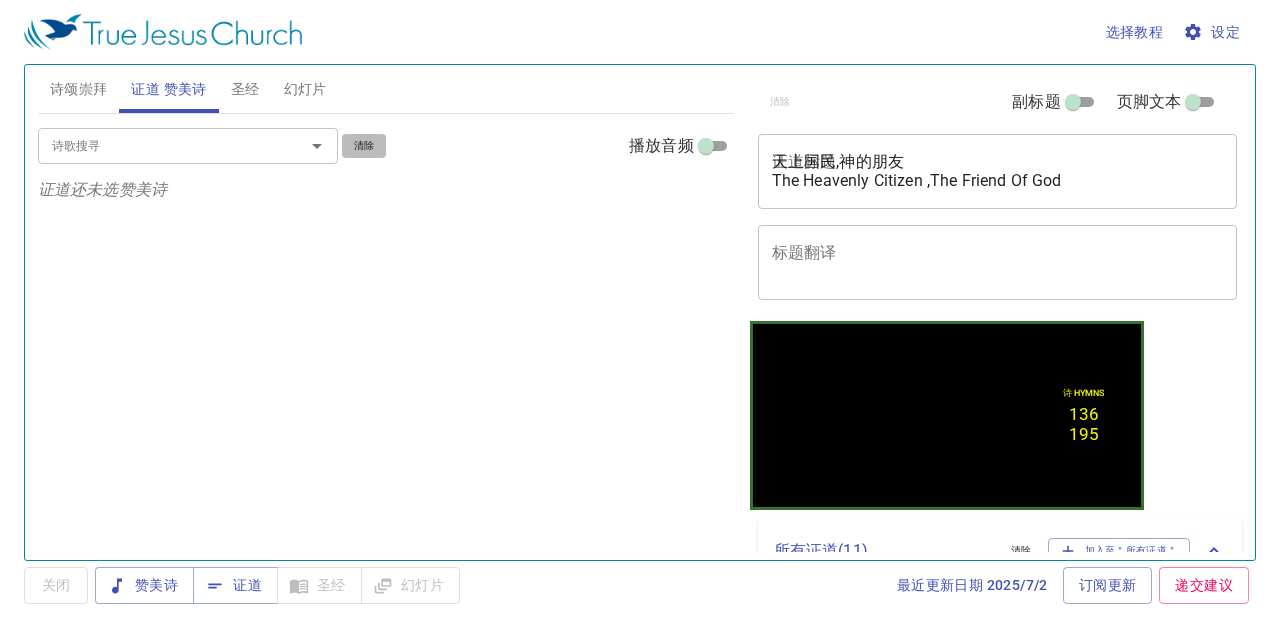 click on "清除" at bounding box center (364, 146) 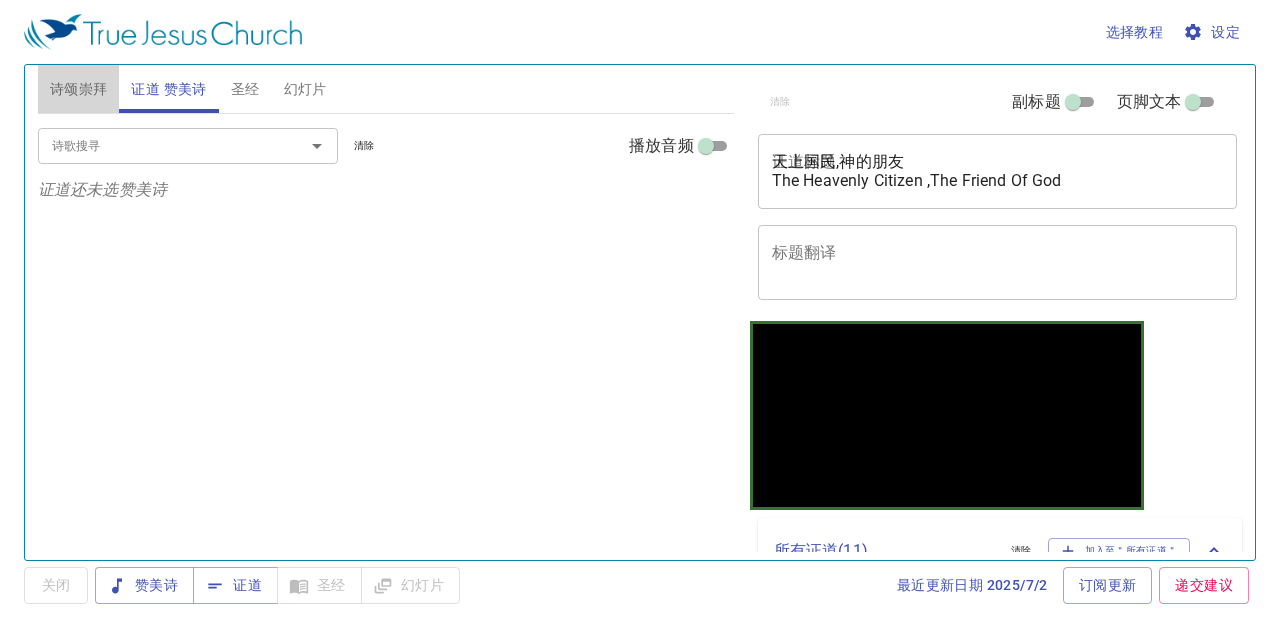click on "诗颂崇拜" at bounding box center (79, 89) 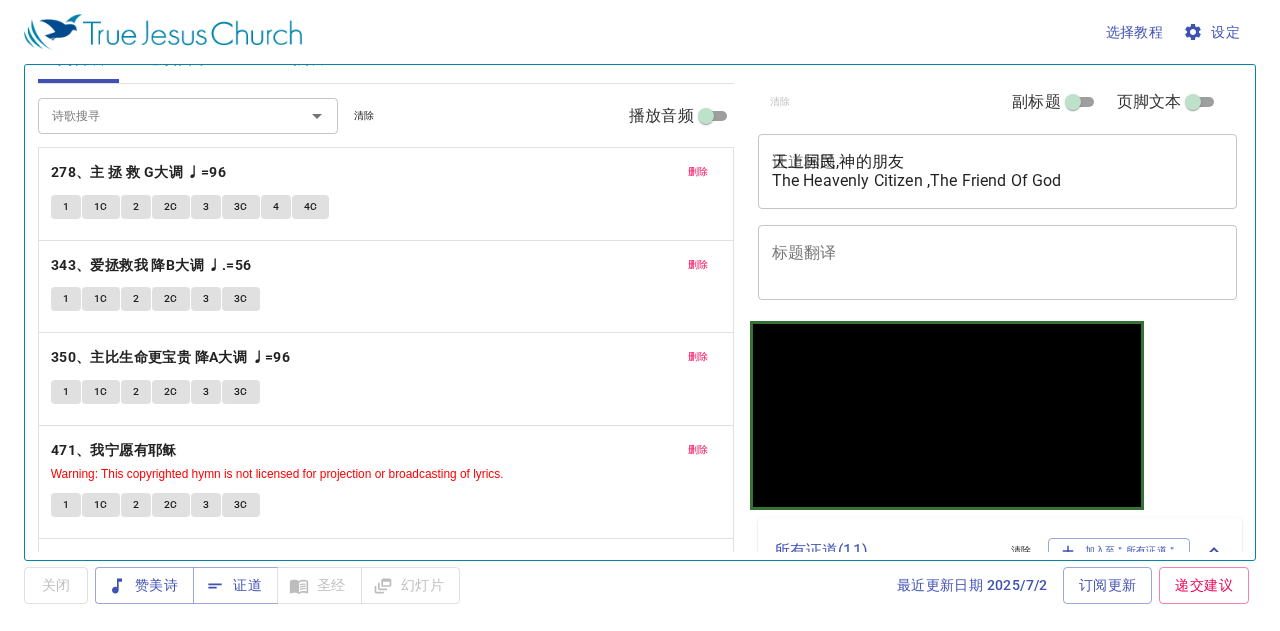 scroll, scrollTop: 0, scrollLeft: 0, axis: both 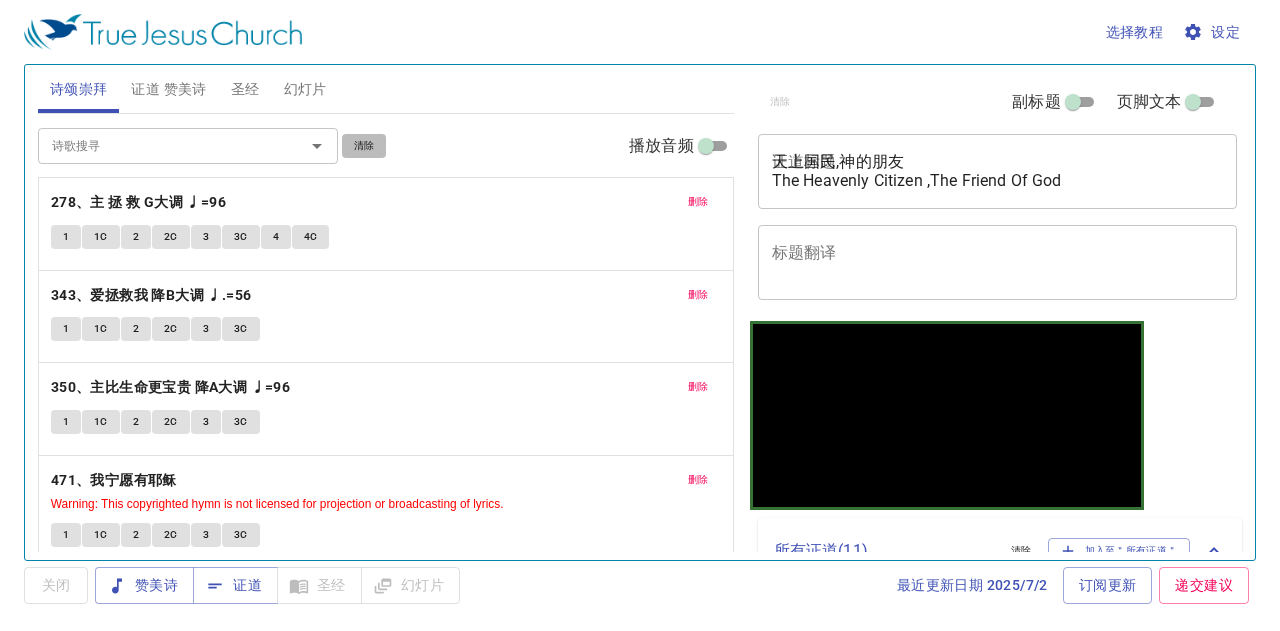 click on "清除" at bounding box center (364, 146) 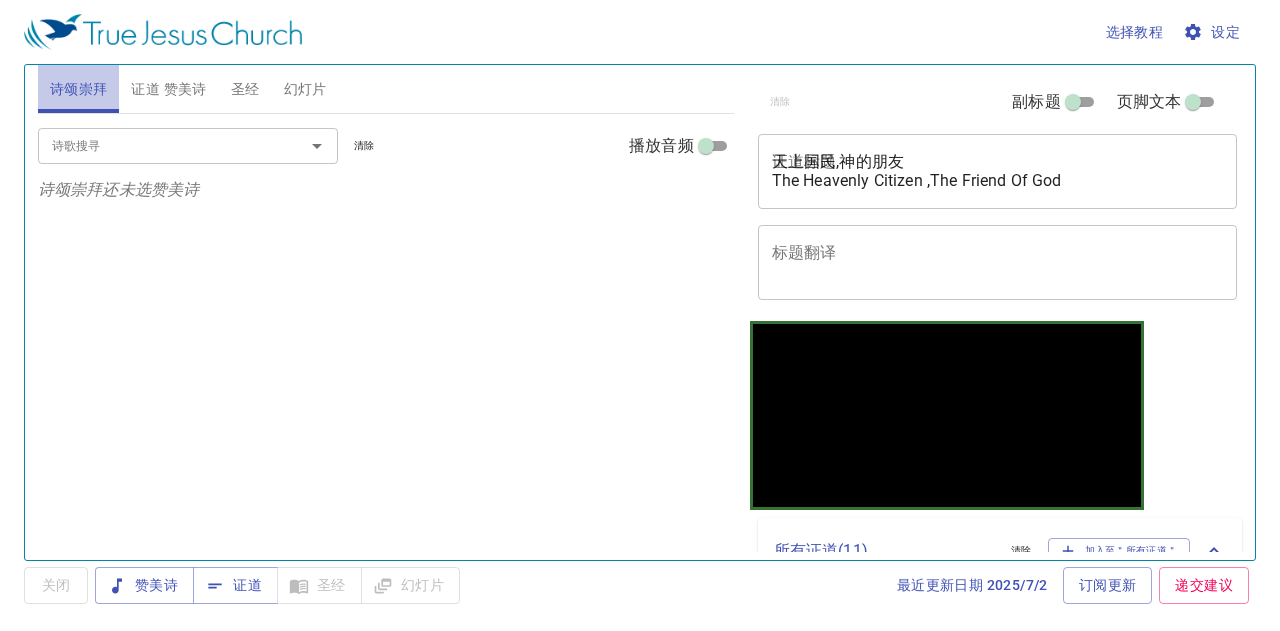 click on "诗颂崇拜" at bounding box center (79, 89) 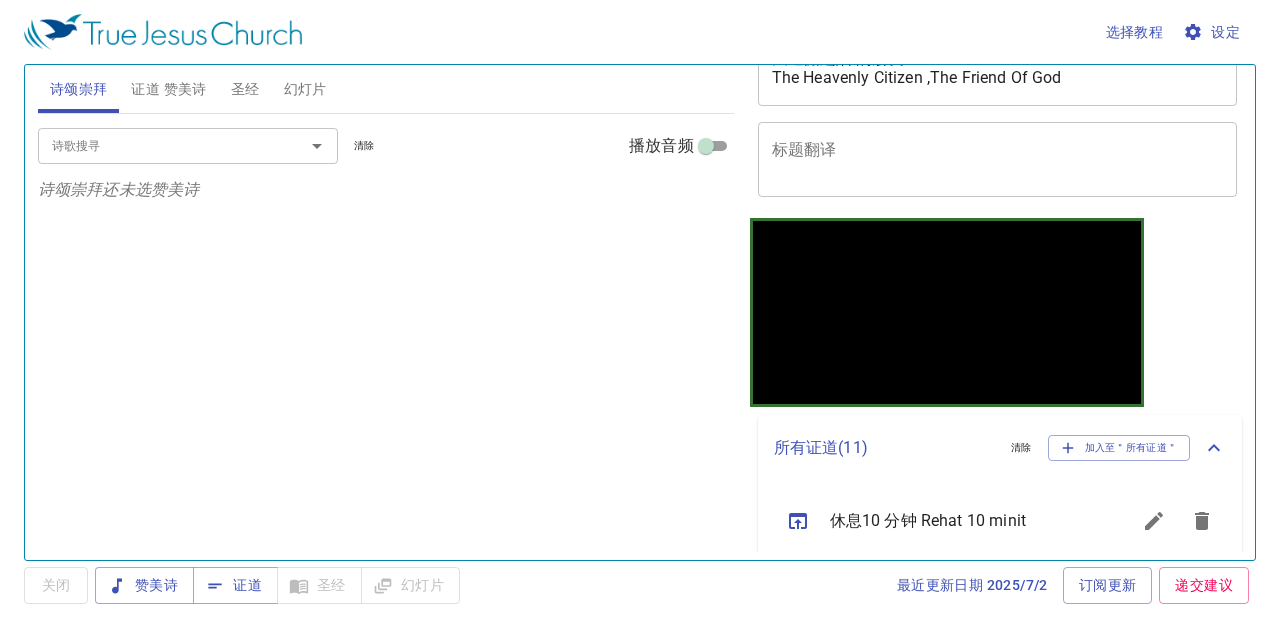scroll, scrollTop: 200, scrollLeft: 0, axis: vertical 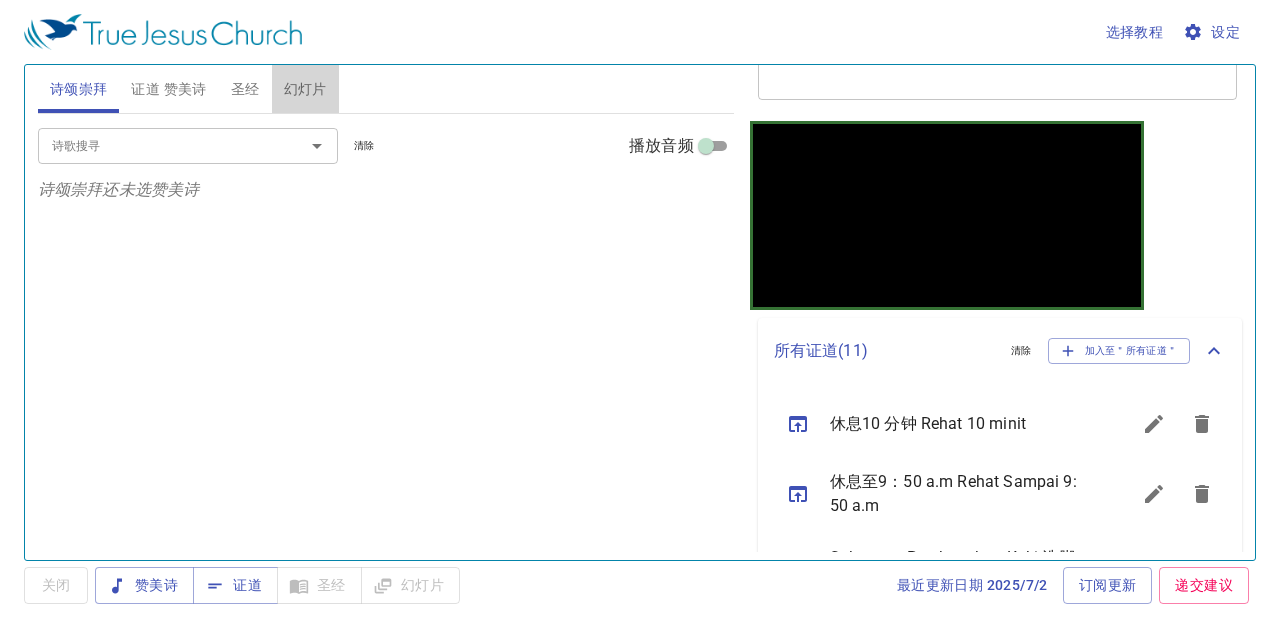 click on "幻灯片" at bounding box center (305, 89) 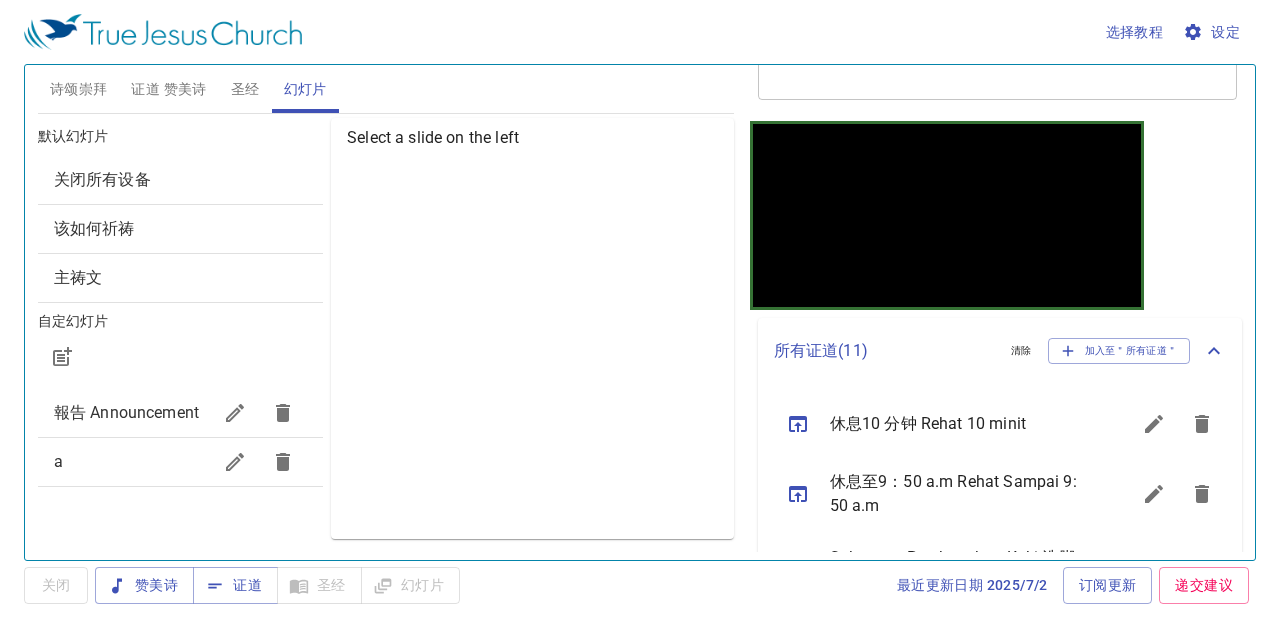 click on "关闭所有设备" at bounding box center (180, 180) 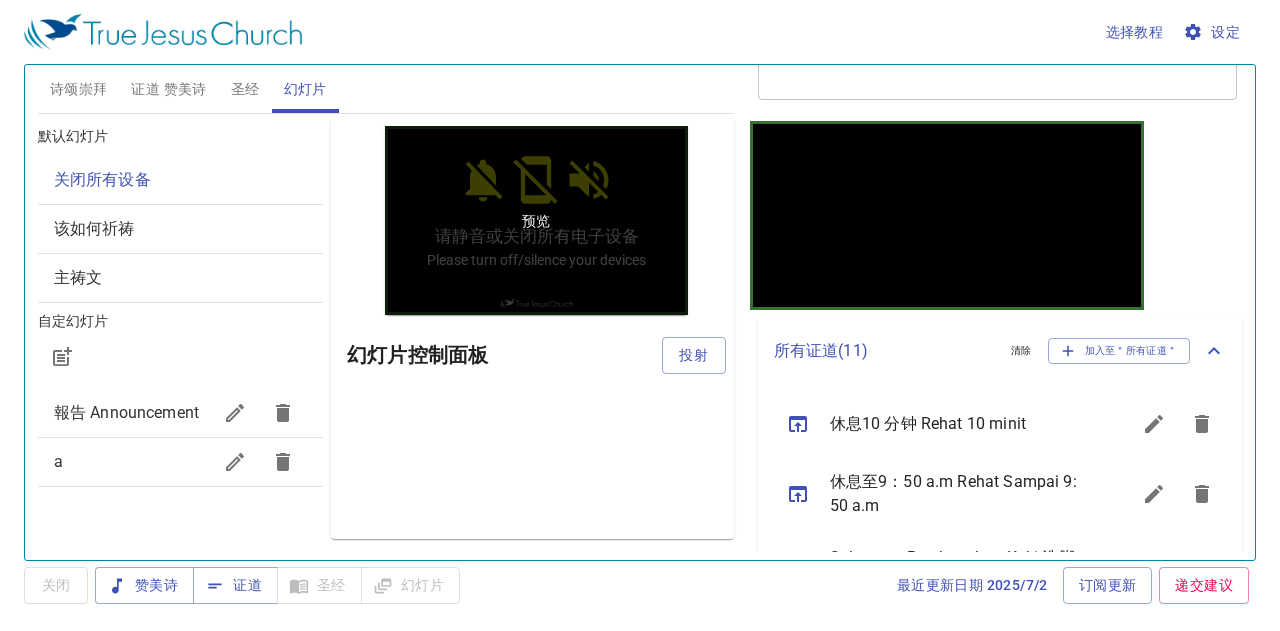 scroll, scrollTop: 0, scrollLeft: 0, axis: both 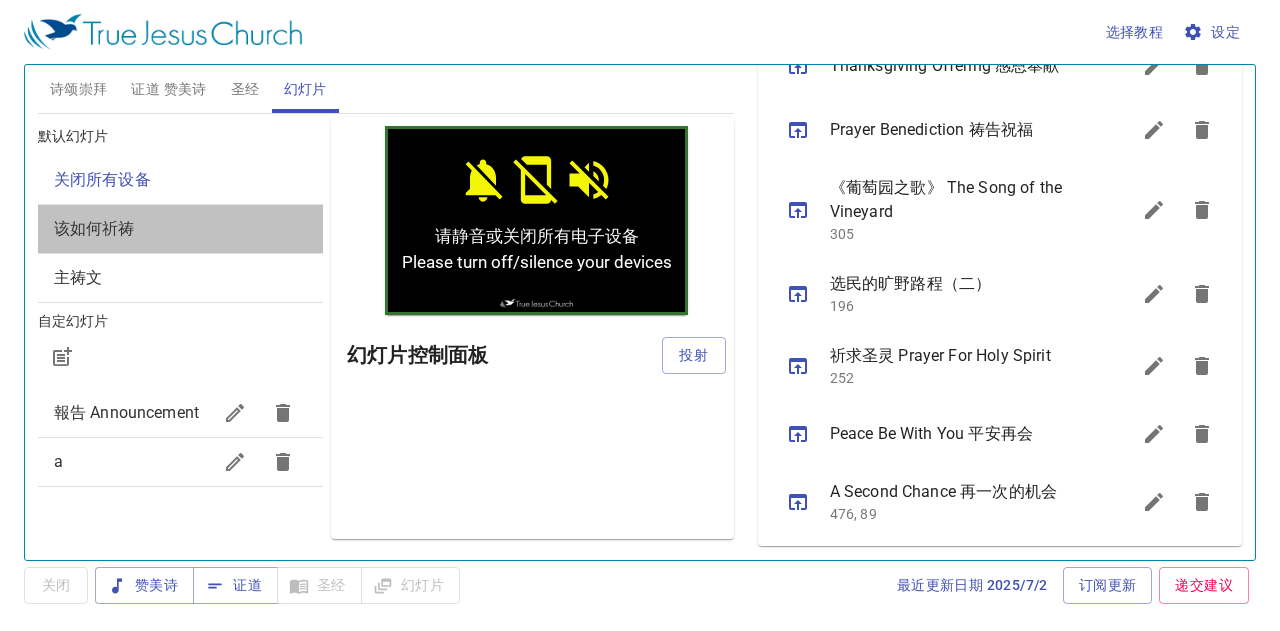click on "该如何祈祷" at bounding box center (180, 229) 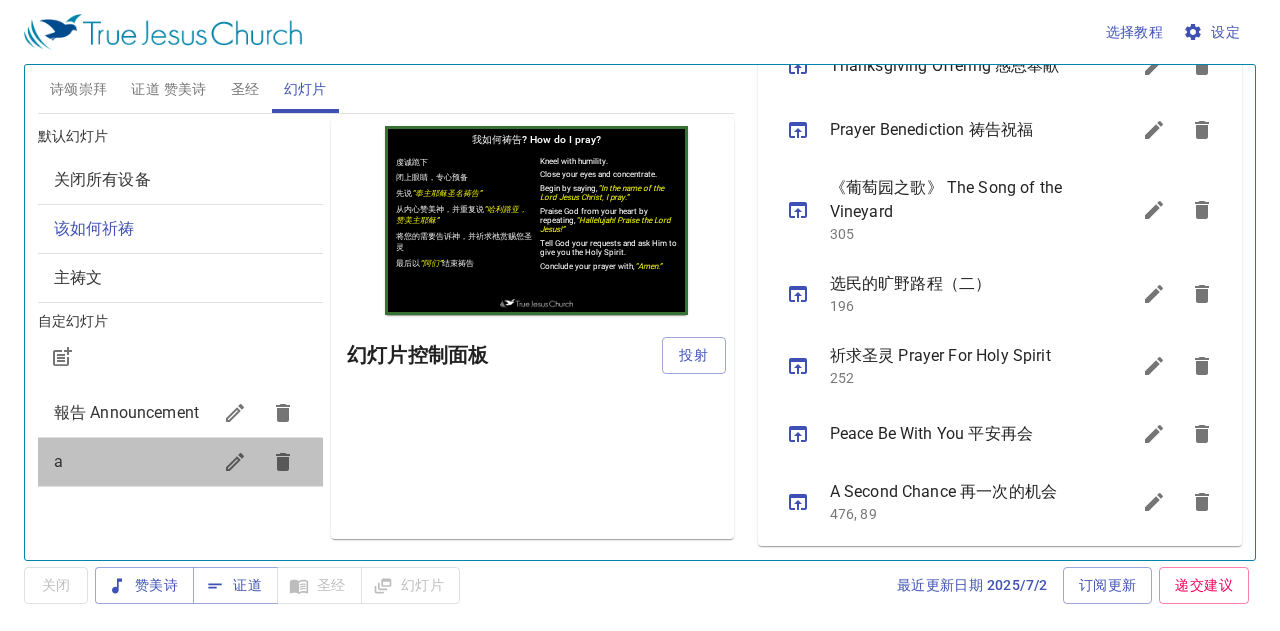 click on "a" at bounding box center [132, 462] 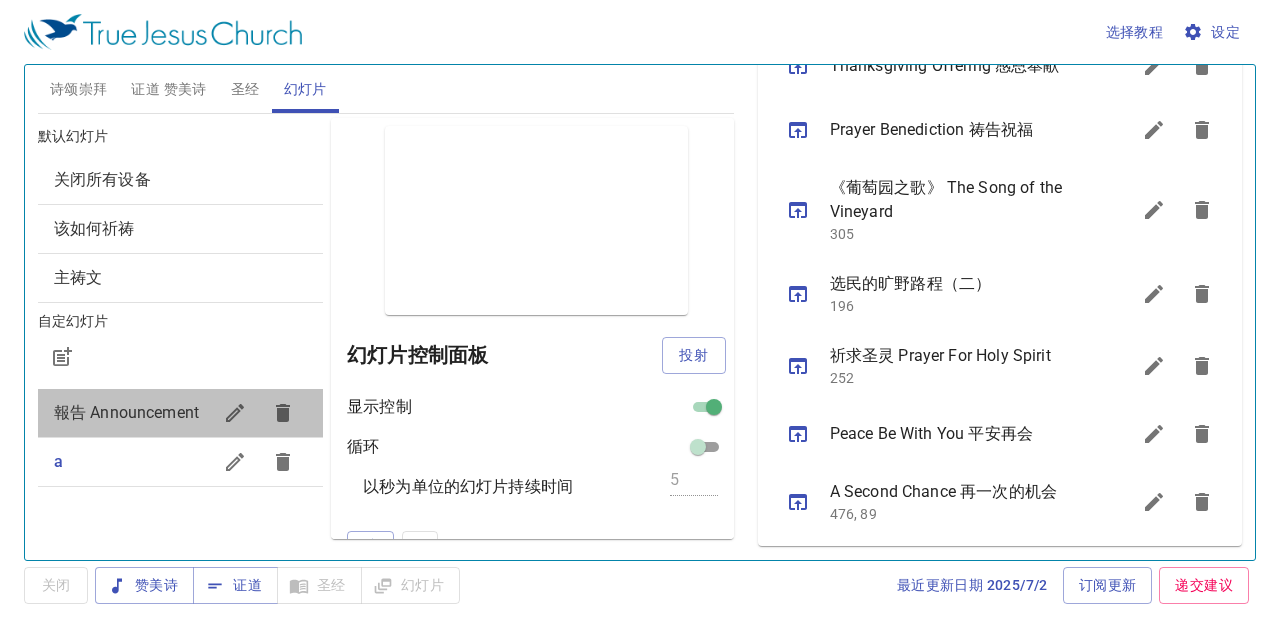 click on "報告 Announcement" at bounding box center [126, 412] 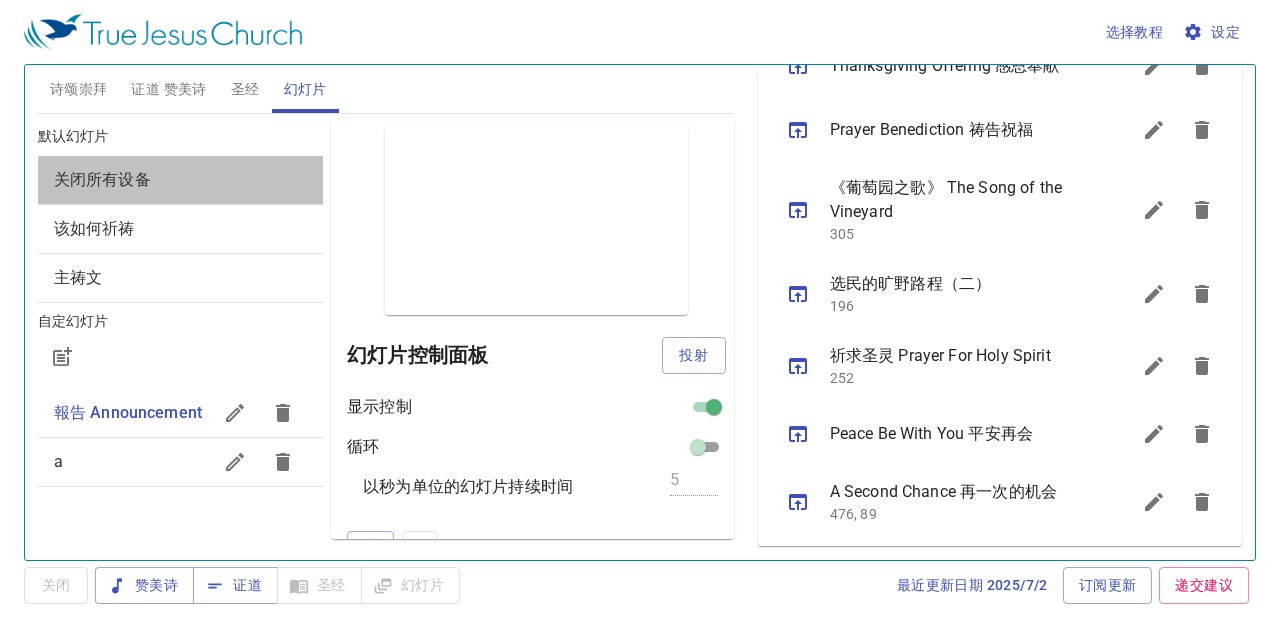 click on "关闭所有设备" at bounding box center (102, 179) 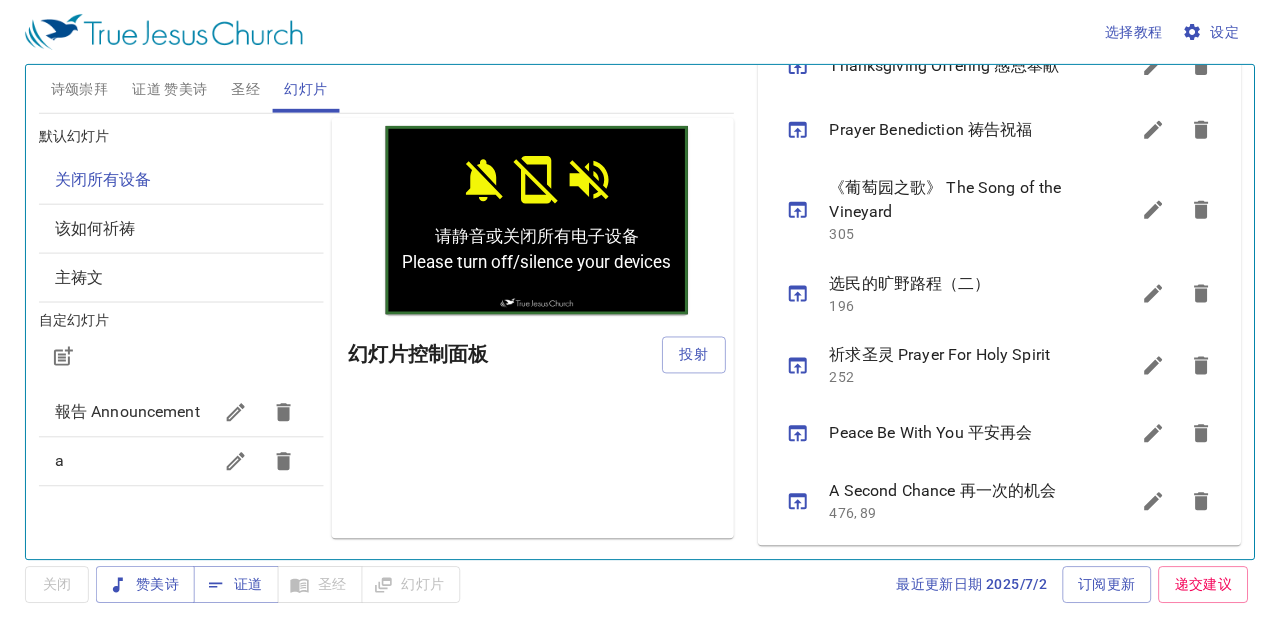 scroll, scrollTop: 0, scrollLeft: 0, axis: both 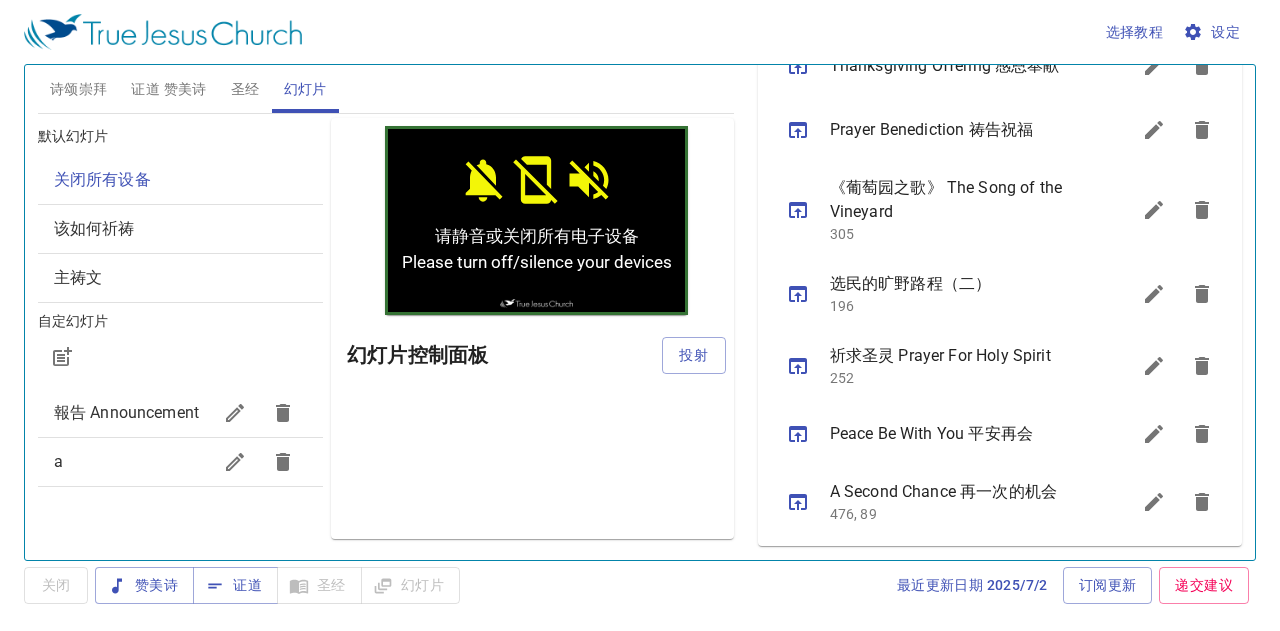 click on "证道 赞美诗" at bounding box center (168, 89) 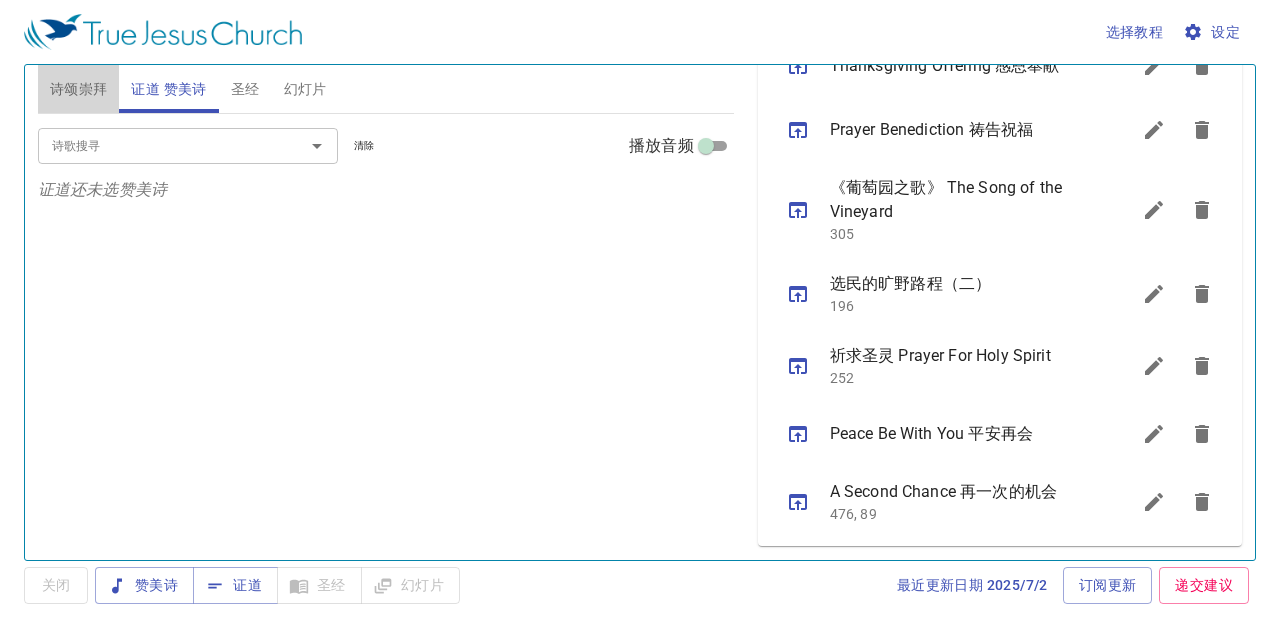 click on "诗颂崇拜" at bounding box center [79, 89] 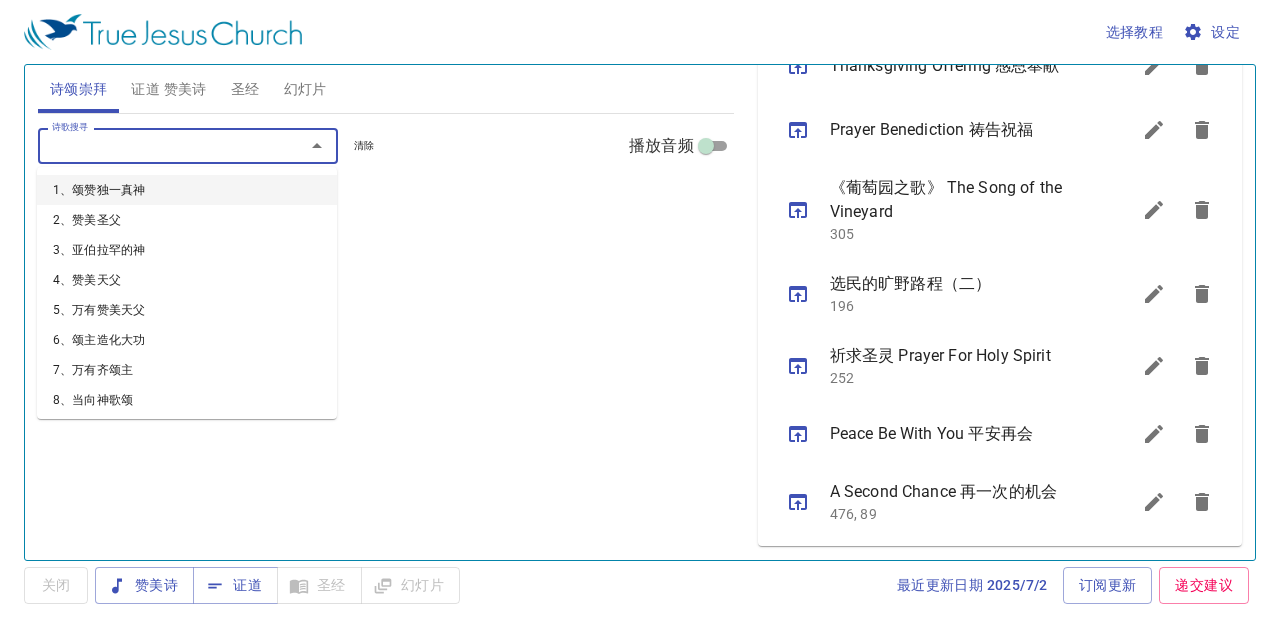 click on "诗歌搜寻" at bounding box center (158, 145) 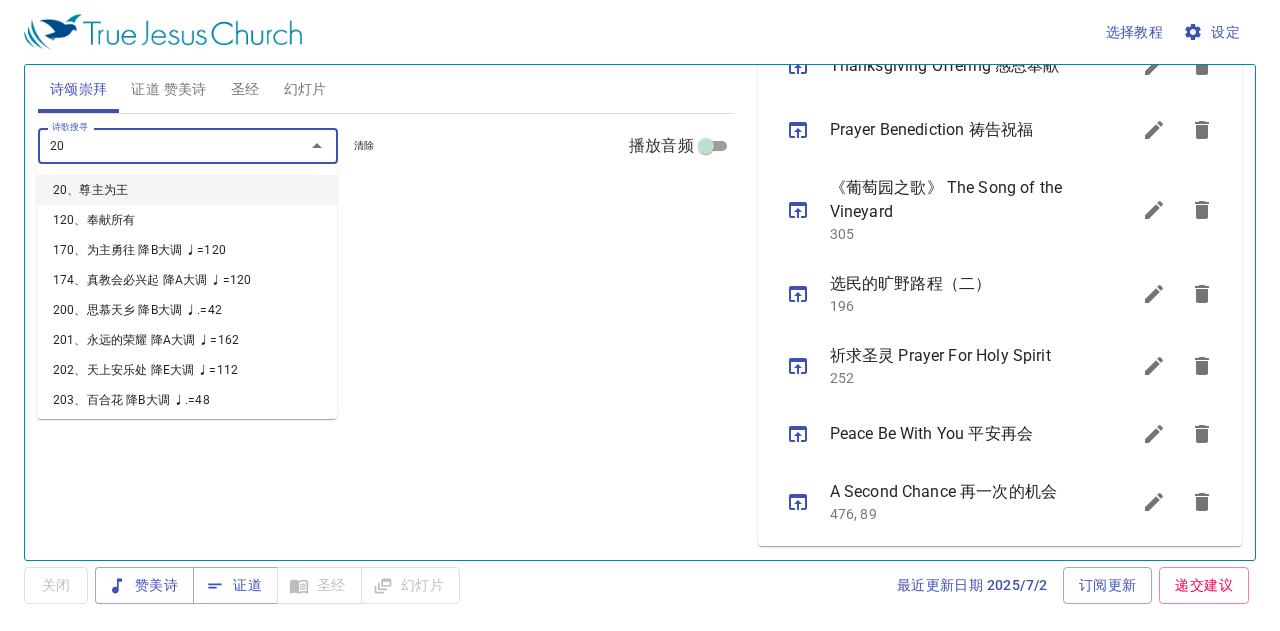 type on "208" 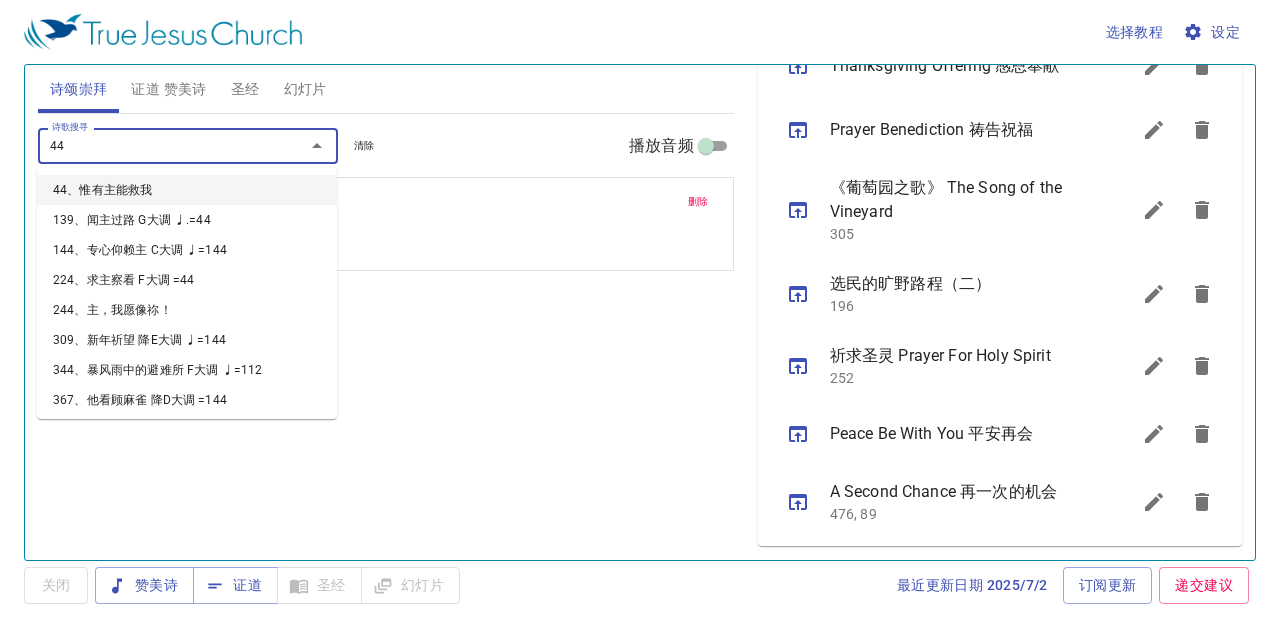 type on "449" 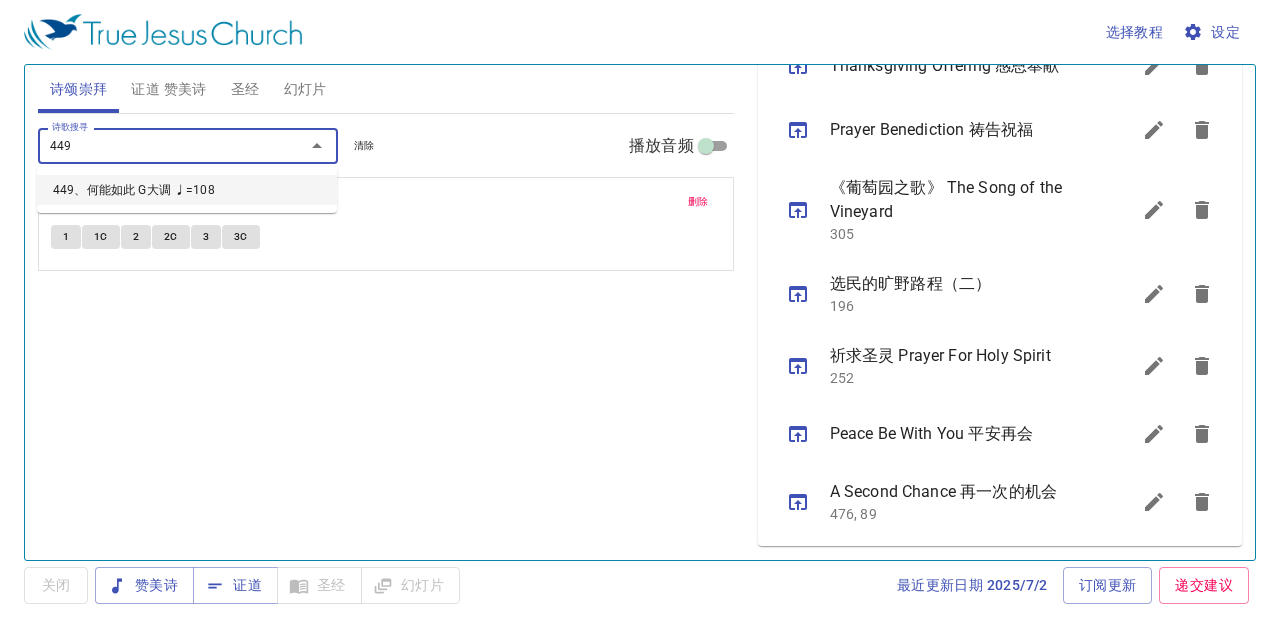 type 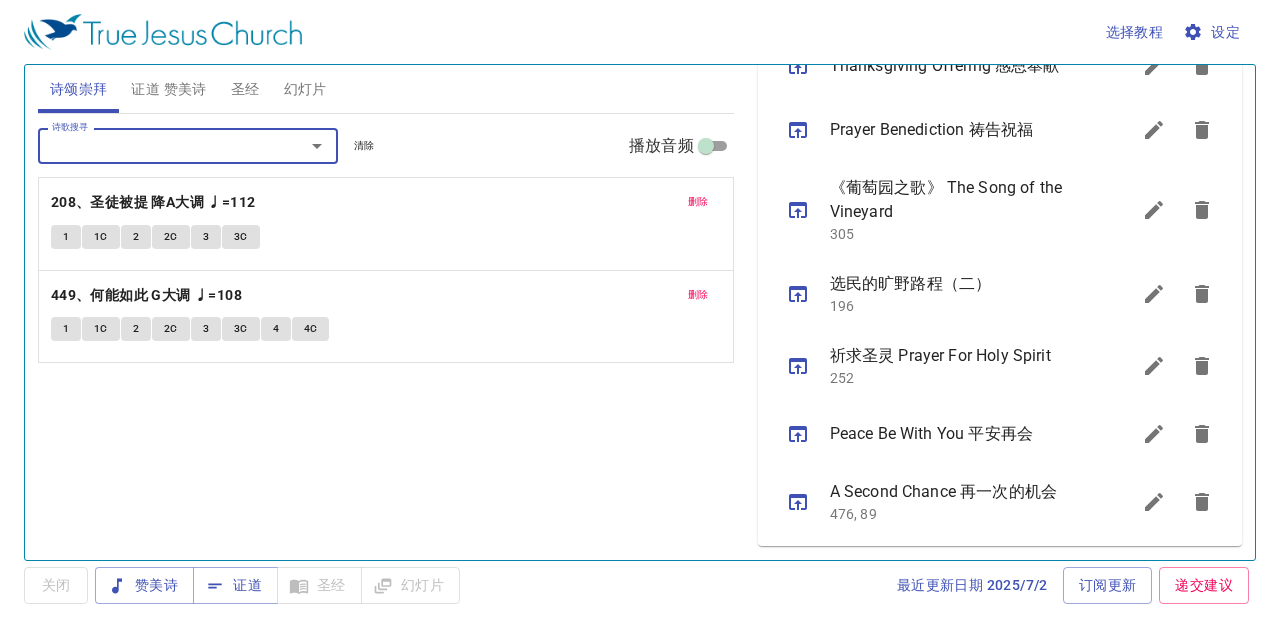 scroll, scrollTop: 886, scrollLeft: 0, axis: vertical 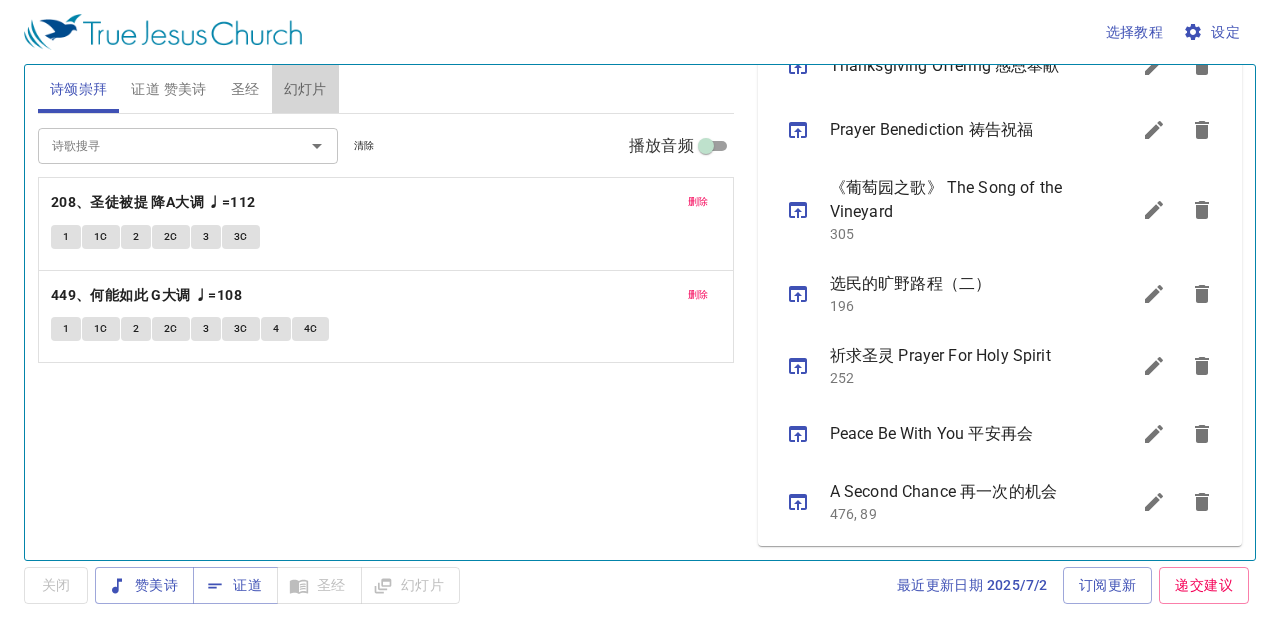 click on "幻灯片" at bounding box center [305, 89] 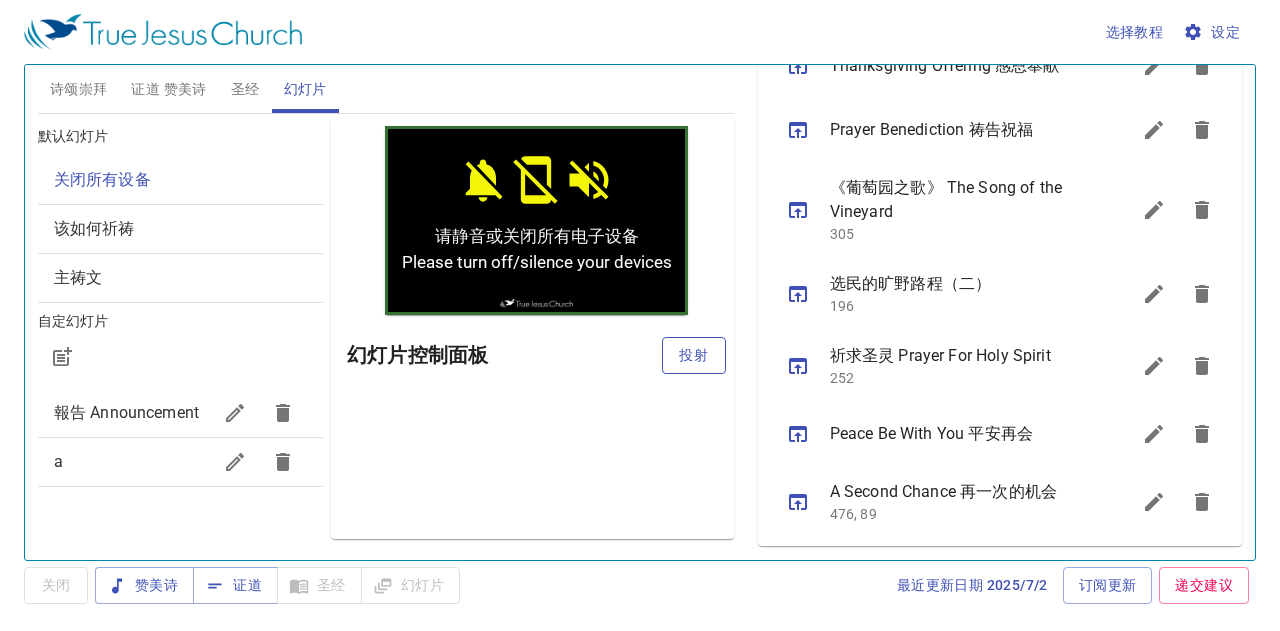 click on "投射" at bounding box center [694, 355] 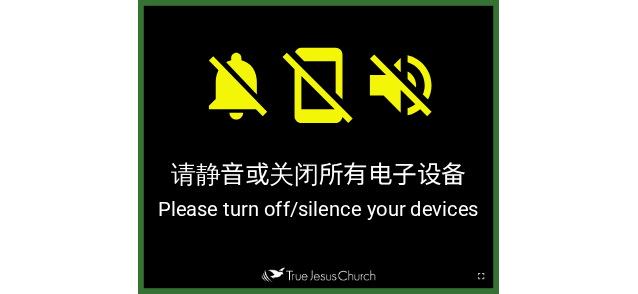 scroll, scrollTop: 0, scrollLeft: 0, axis: both 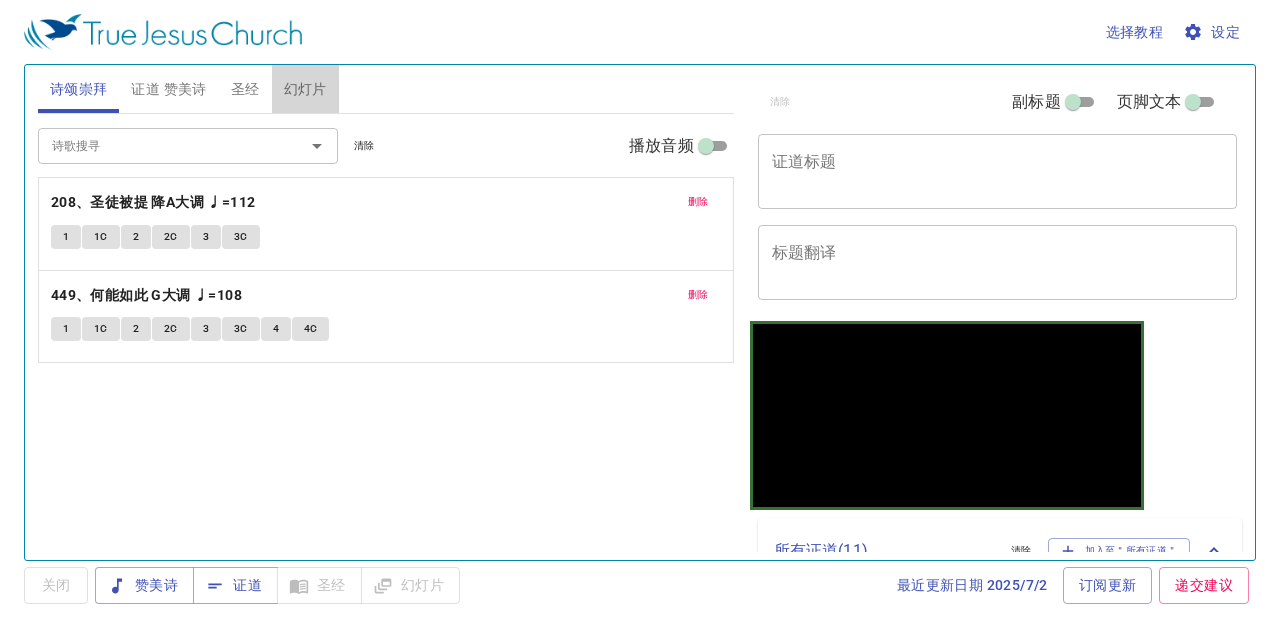 click on "幻灯片" at bounding box center [305, 89] 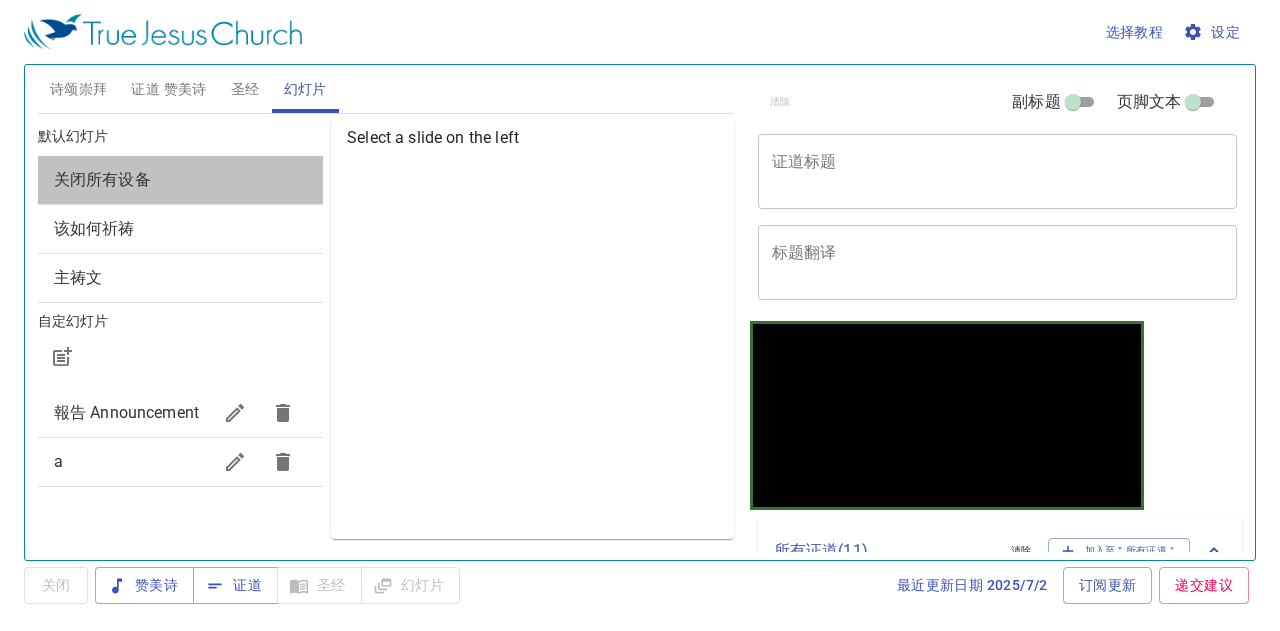 click on "关闭所有设备" at bounding box center [180, 180] 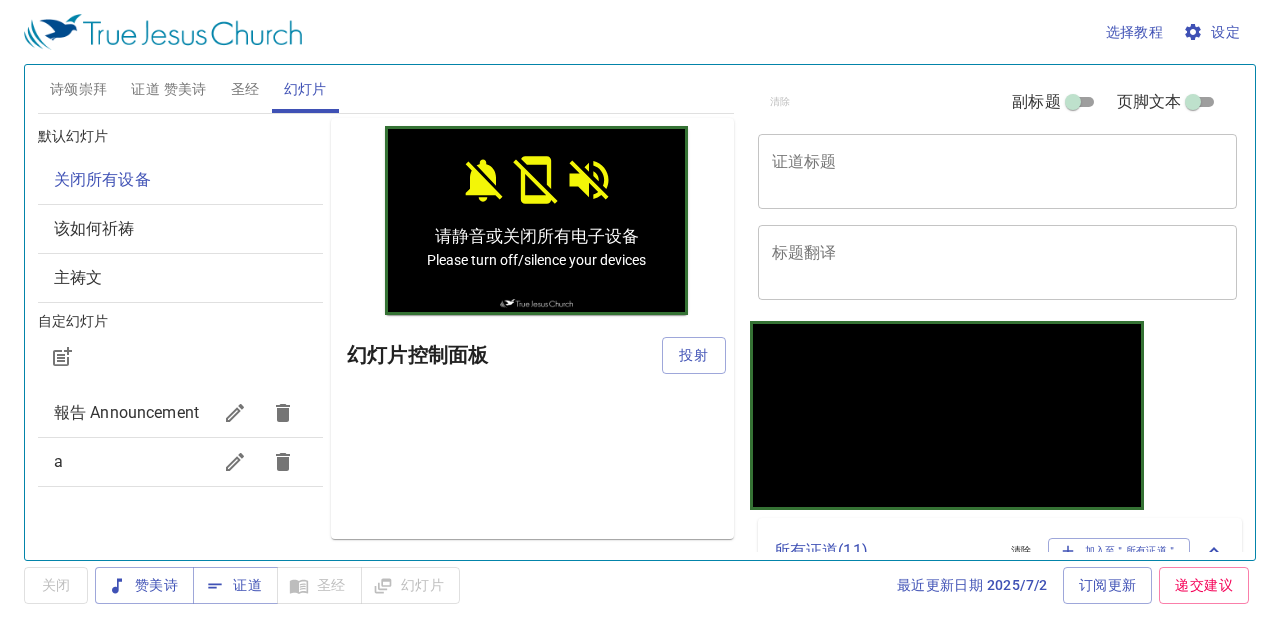 scroll, scrollTop: 0, scrollLeft: 0, axis: both 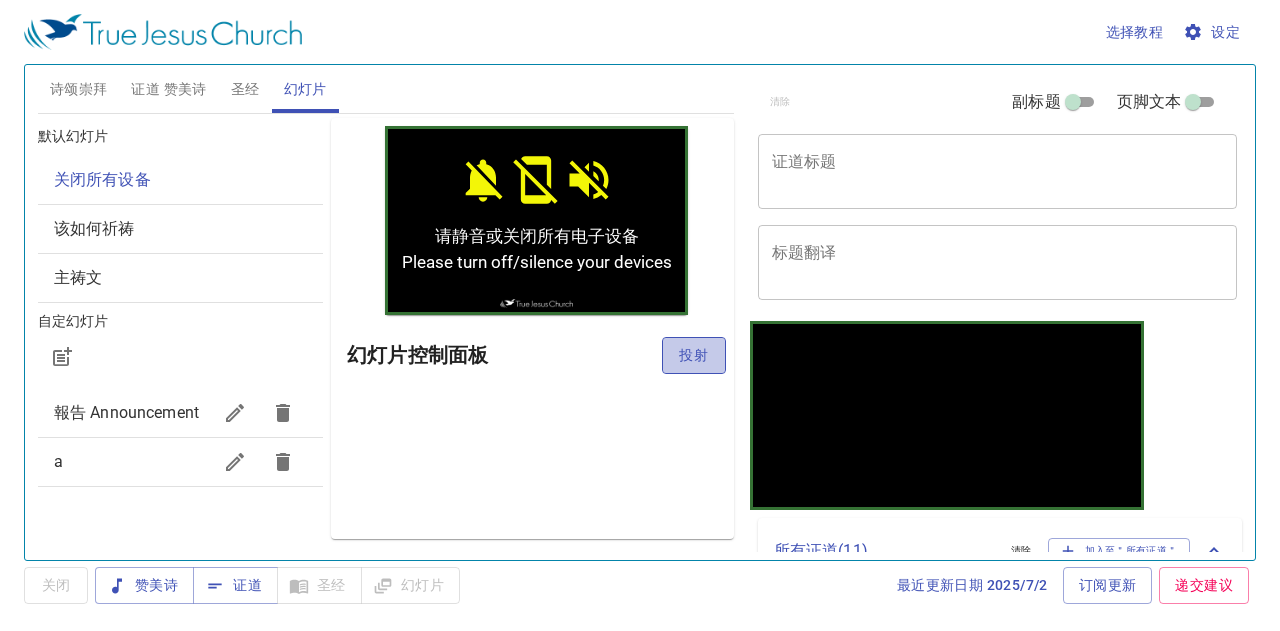 click on "投射" at bounding box center (694, 355) 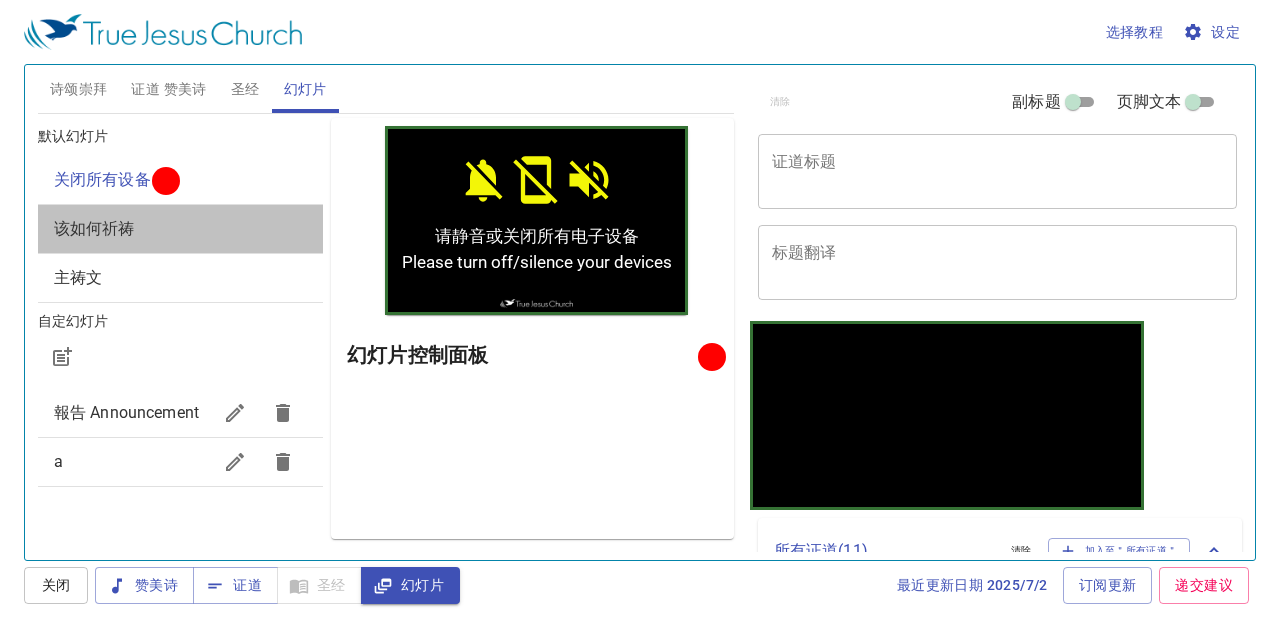 click on "该如何祈祷" at bounding box center [180, 229] 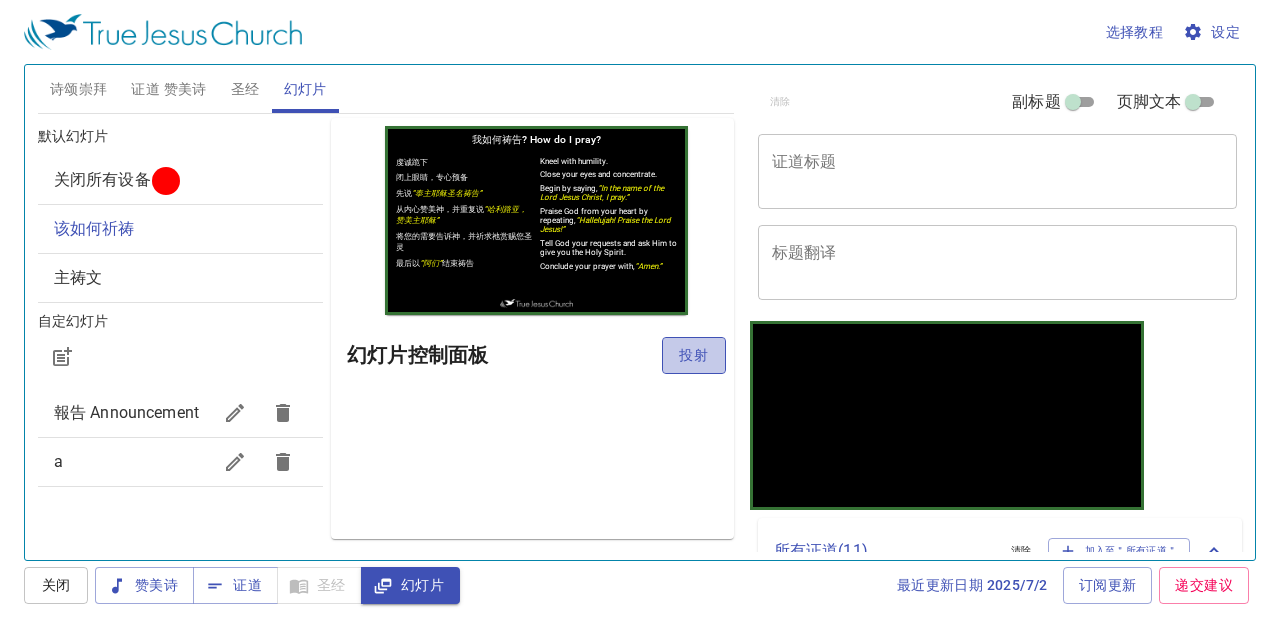 click on "投射" at bounding box center (694, 355) 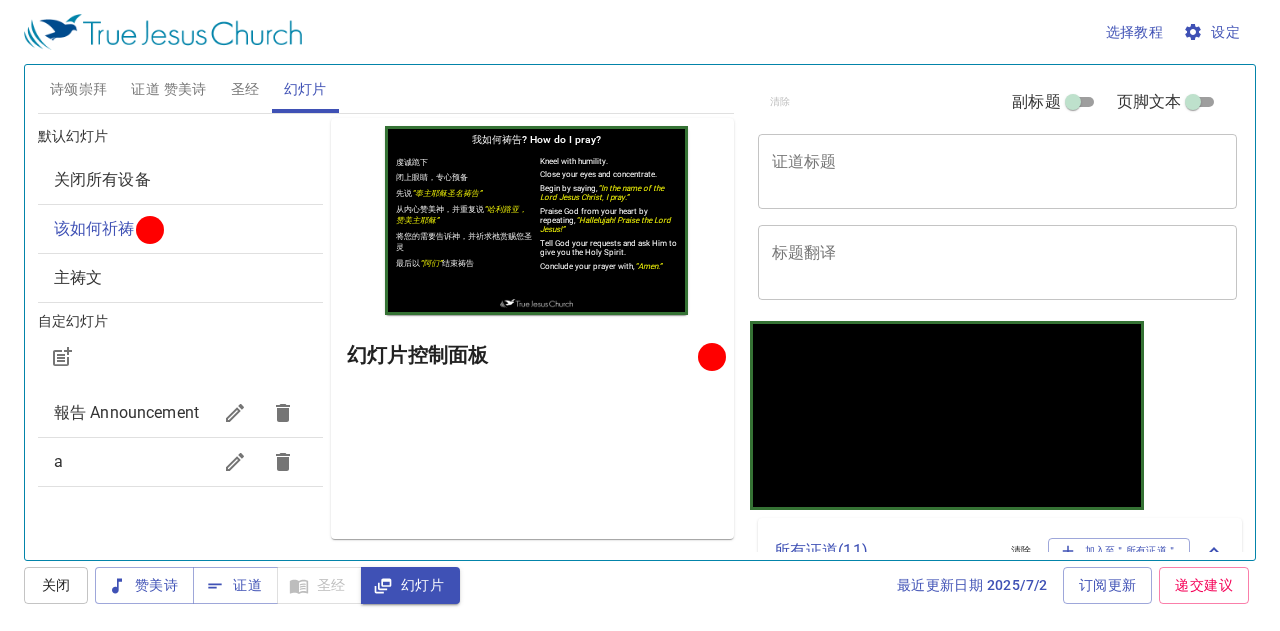 click on "关闭所有设备" at bounding box center [180, 180] 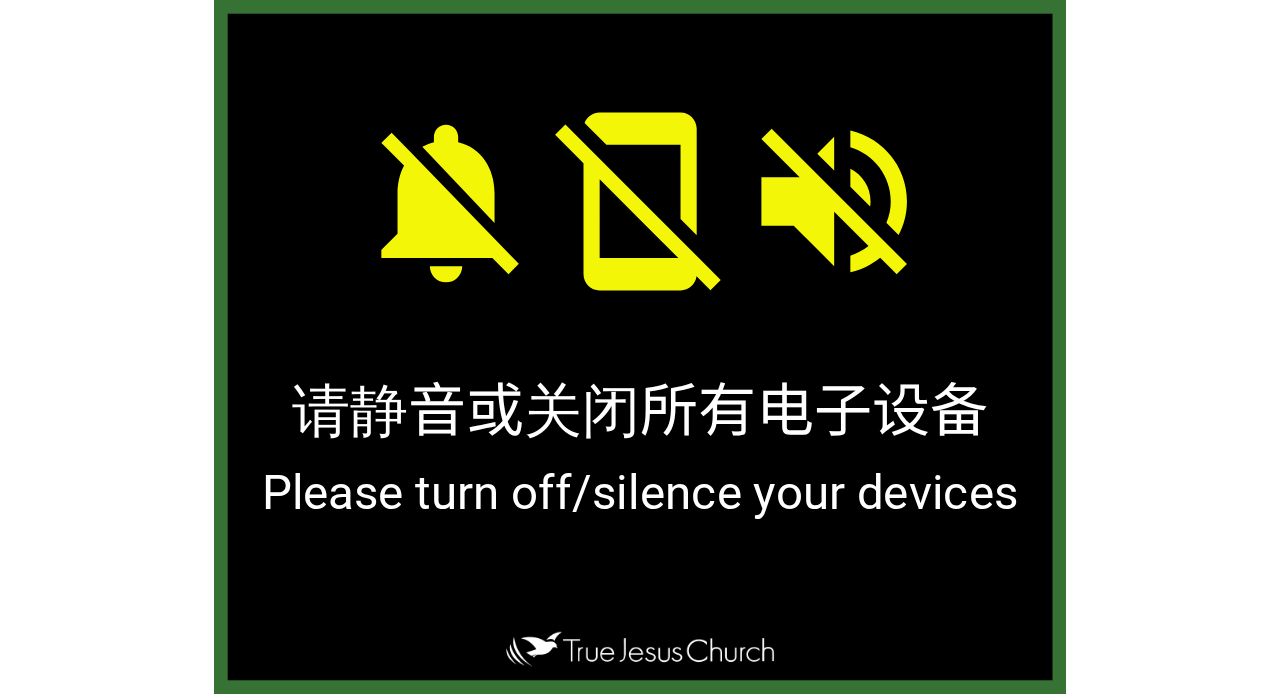 scroll, scrollTop: 0, scrollLeft: 0, axis: both 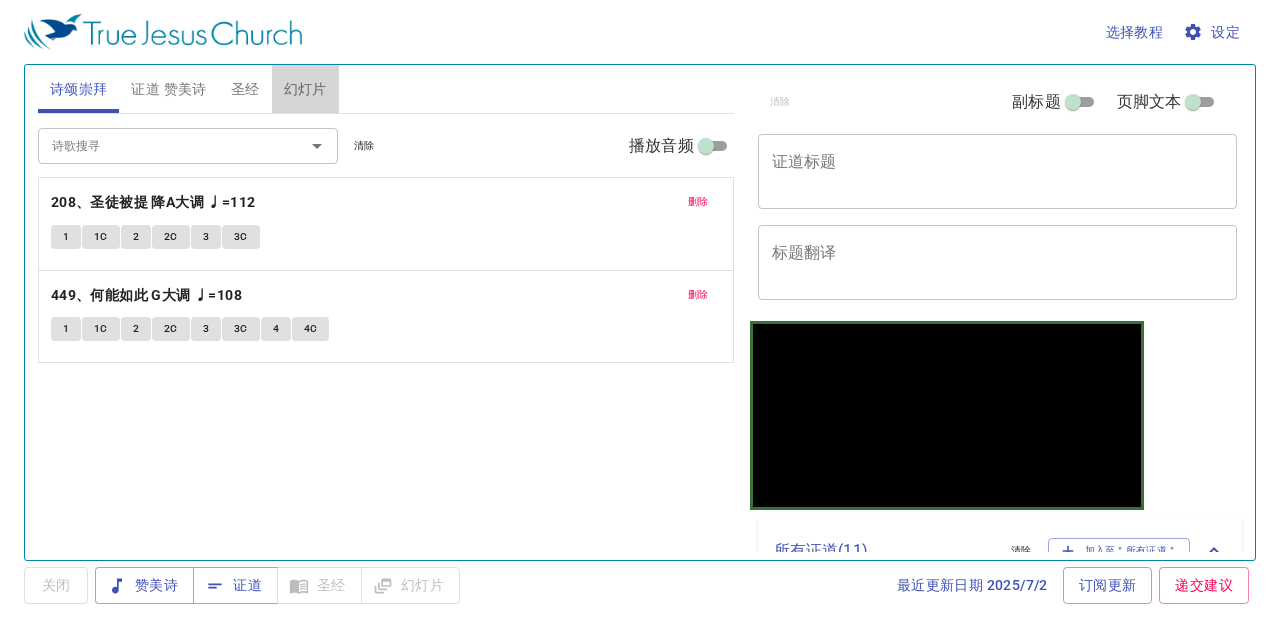click on "幻灯片" at bounding box center [305, 89] 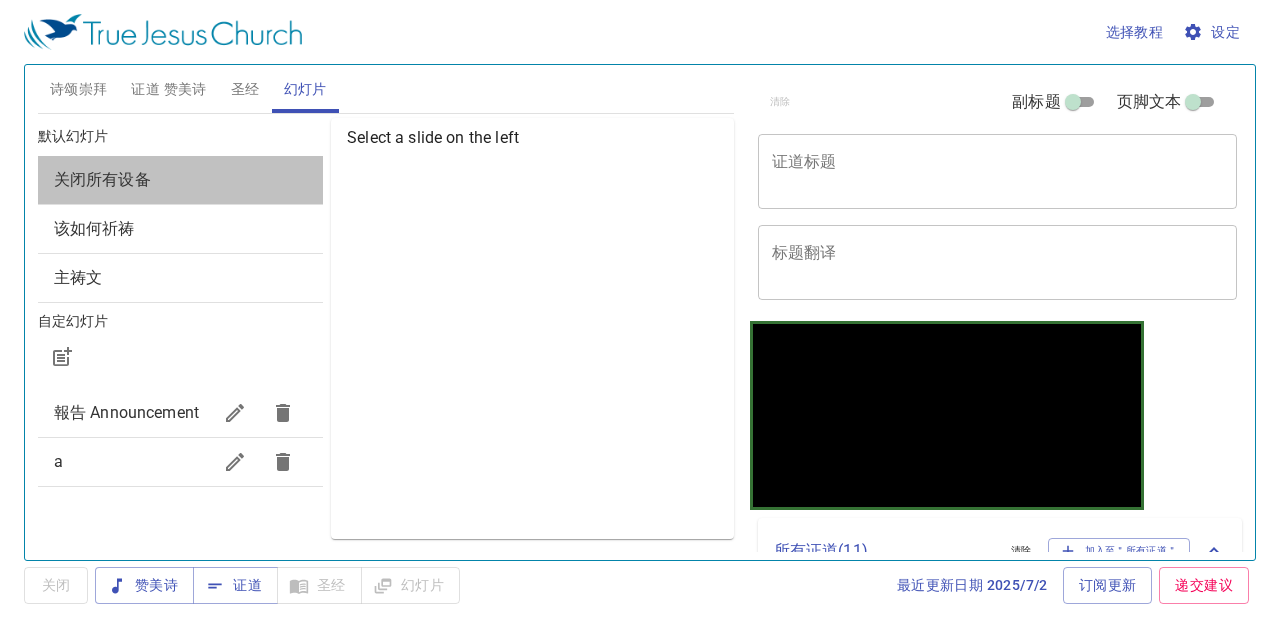 click on "关闭所有设备" at bounding box center (180, 180) 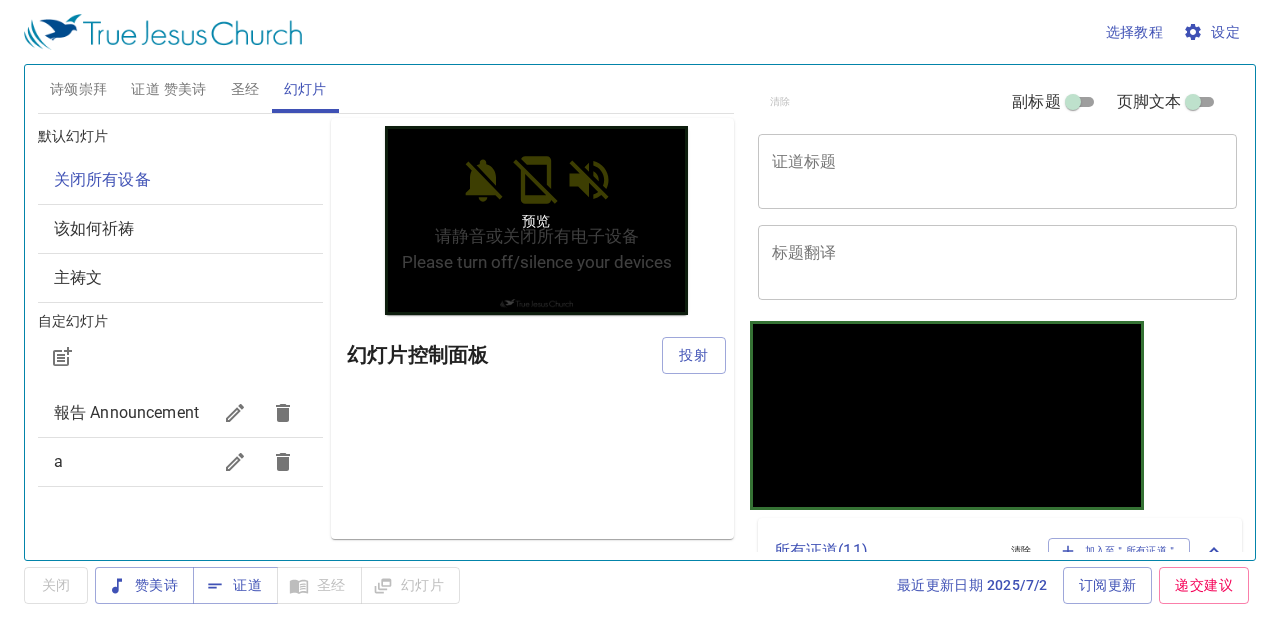 scroll, scrollTop: 0, scrollLeft: 0, axis: both 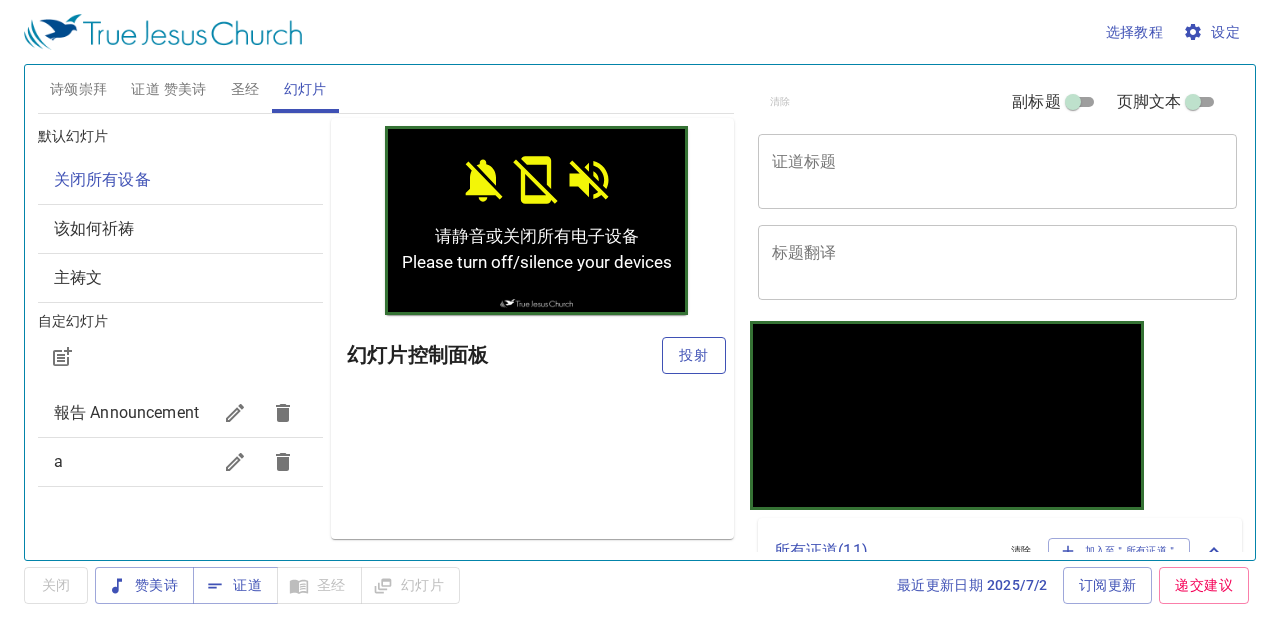 click on "投射" at bounding box center [694, 355] 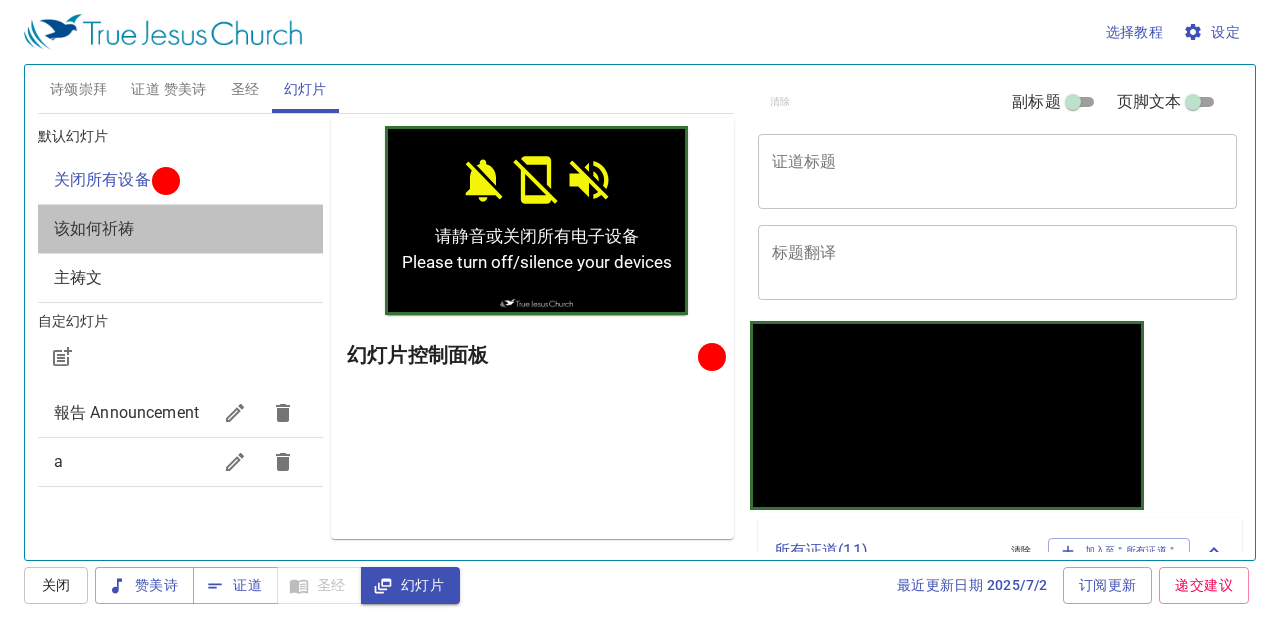 click on "该如何祈祷" at bounding box center (180, 229) 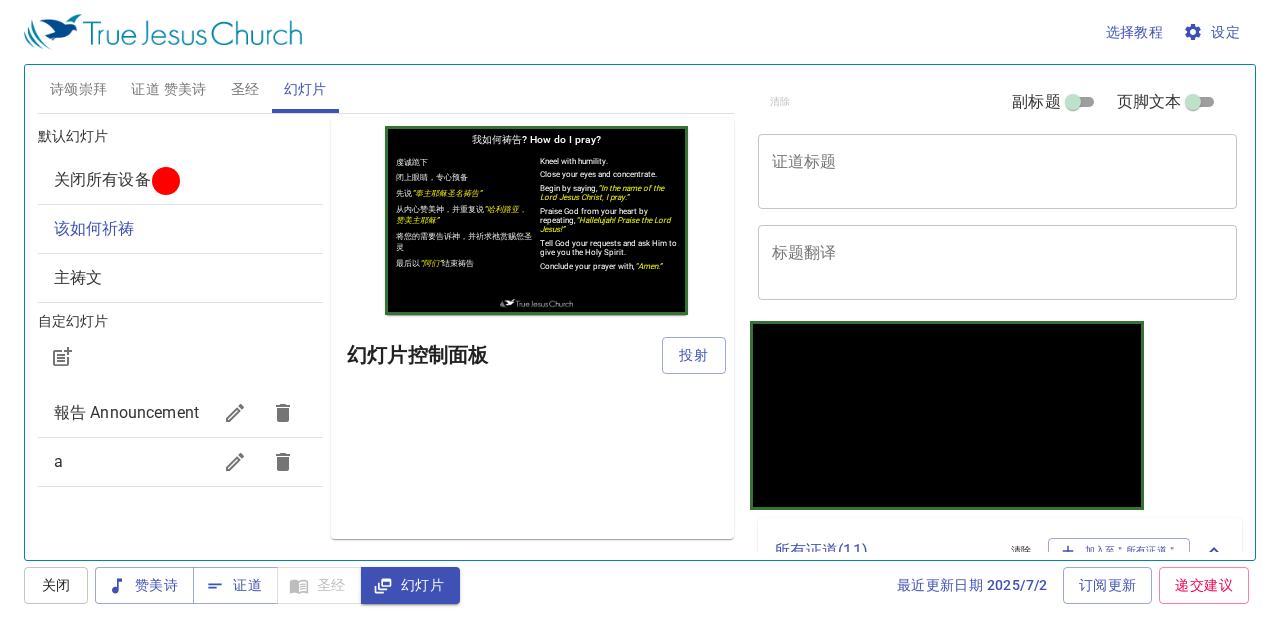 click on "诗颂崇拜" at bounding box center [79, 89] 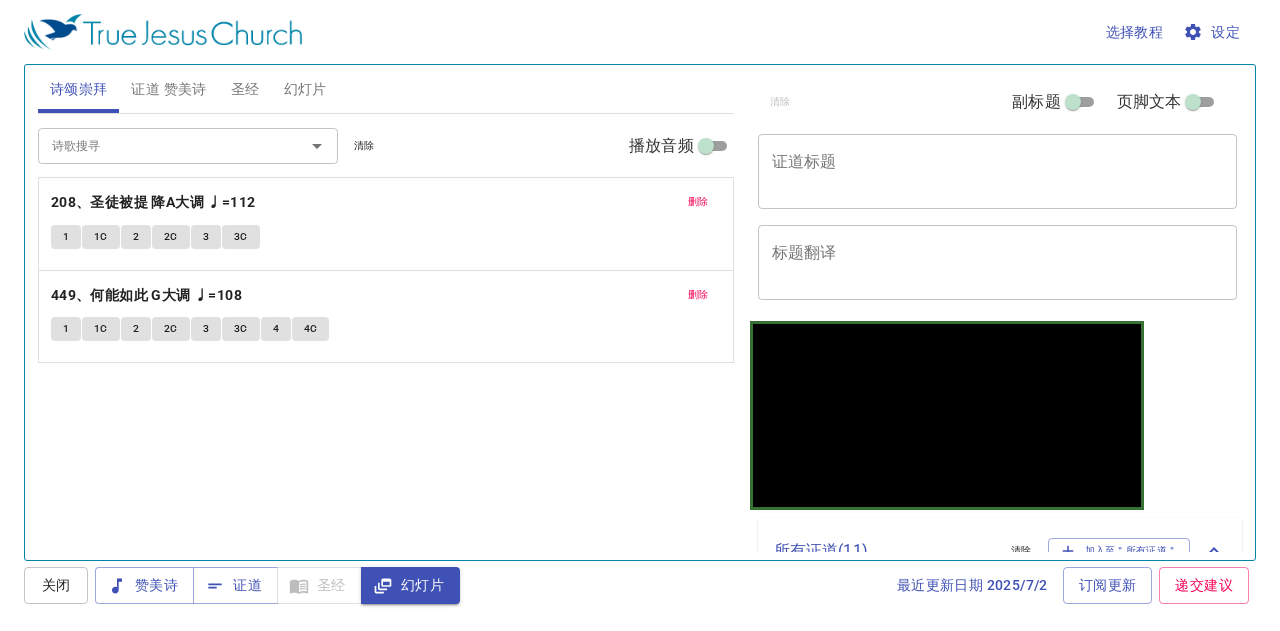 click on "诗歌搜寻" at bounding box center (158, 145) 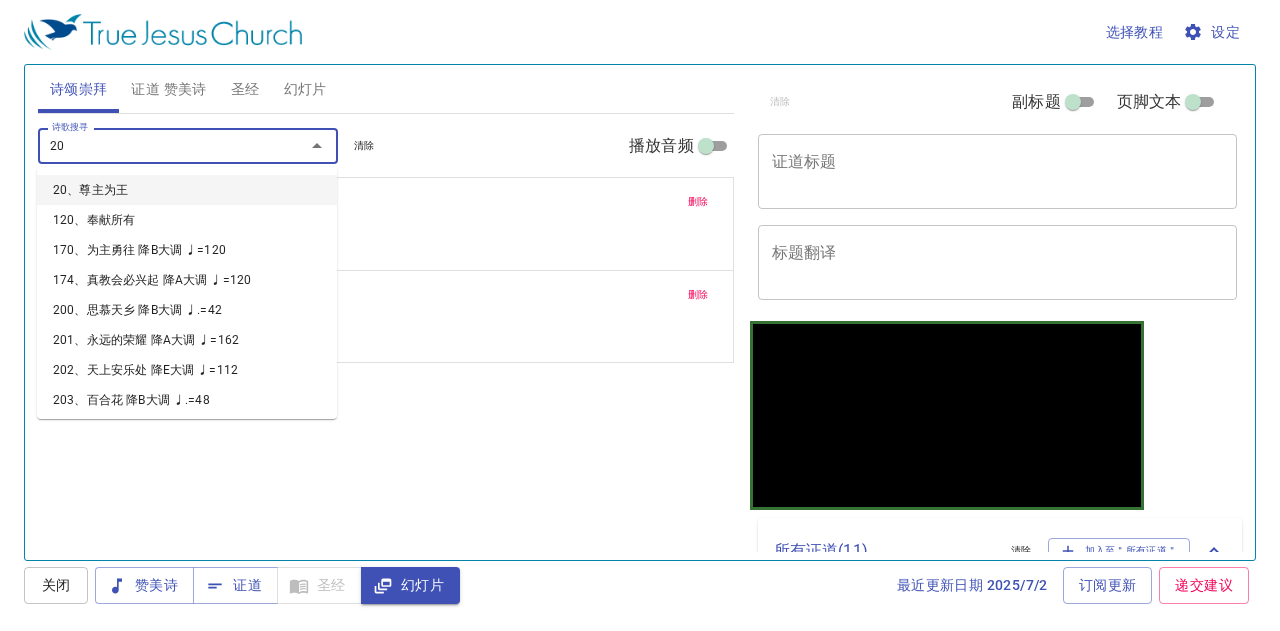 type on "207" 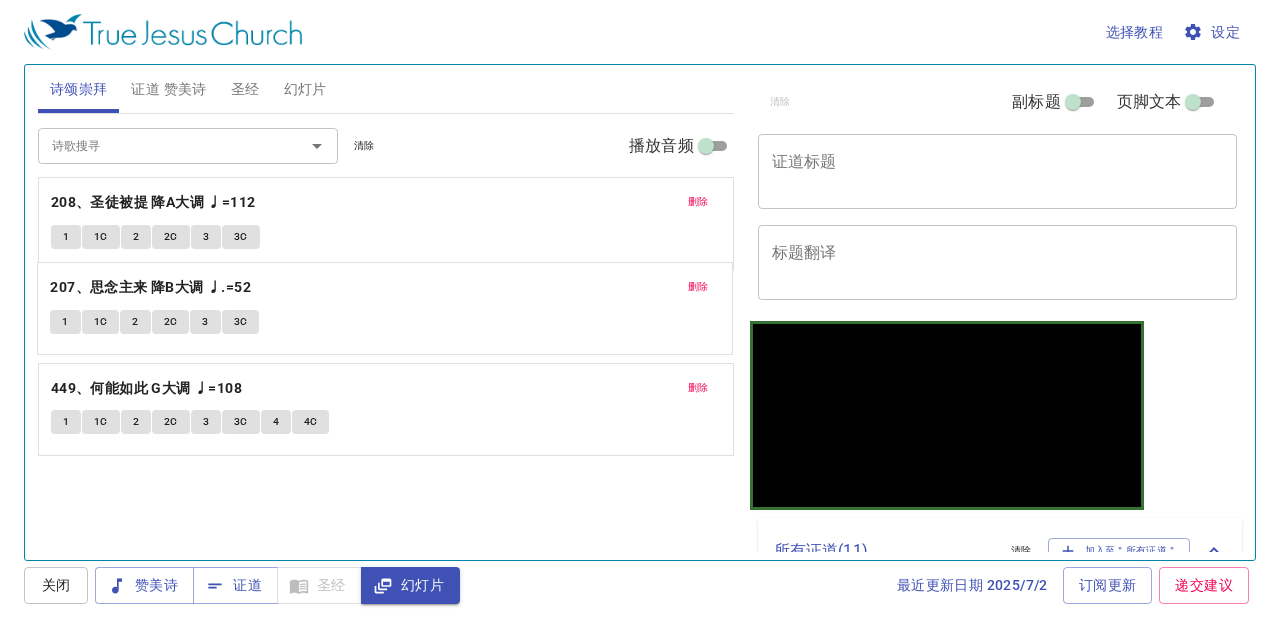 drag, startPoint x: 364, startPoint y: 399, endPoint x: 351, endPoint y: 291, distance: 108.779594 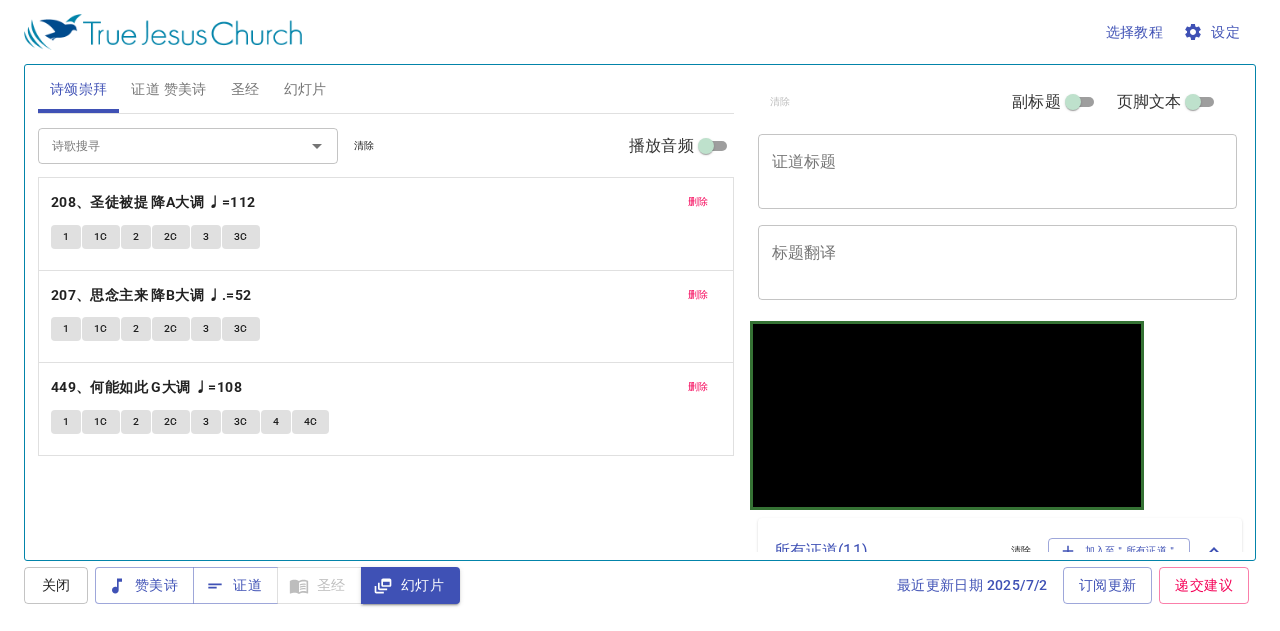 click on "诗歌搜寻 诗歌搜寻   清除 播放音频" at bounding box center [386, 146] 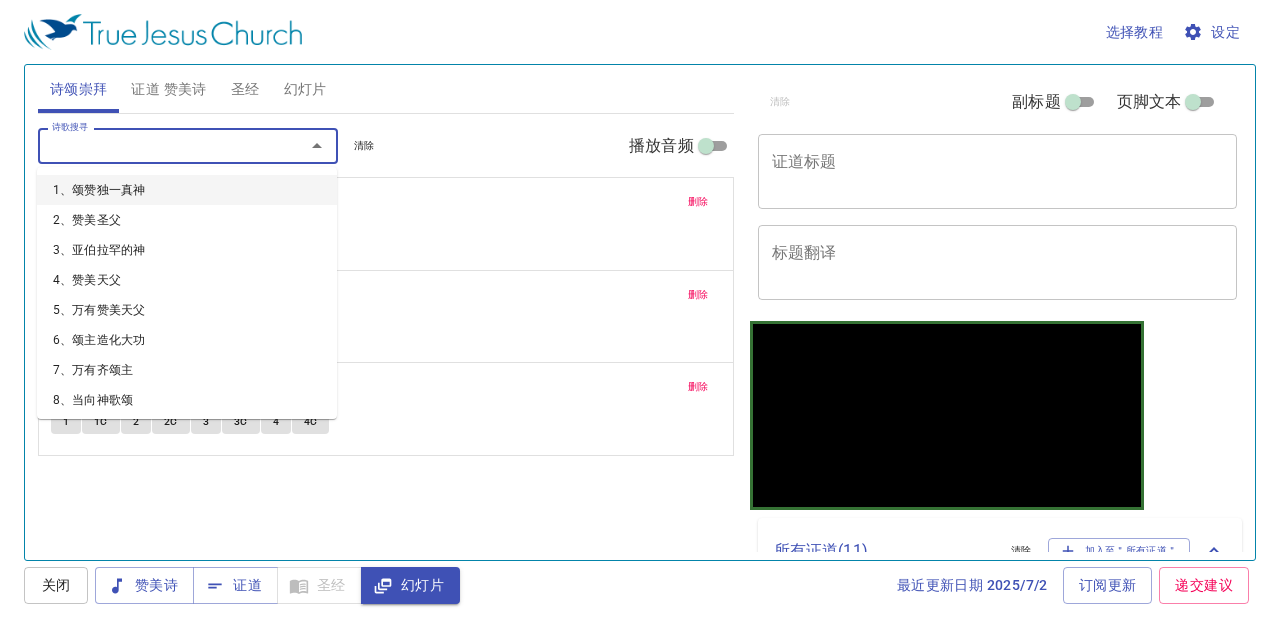 click on "诗歌搜寻" at bounding box center (158, 145) 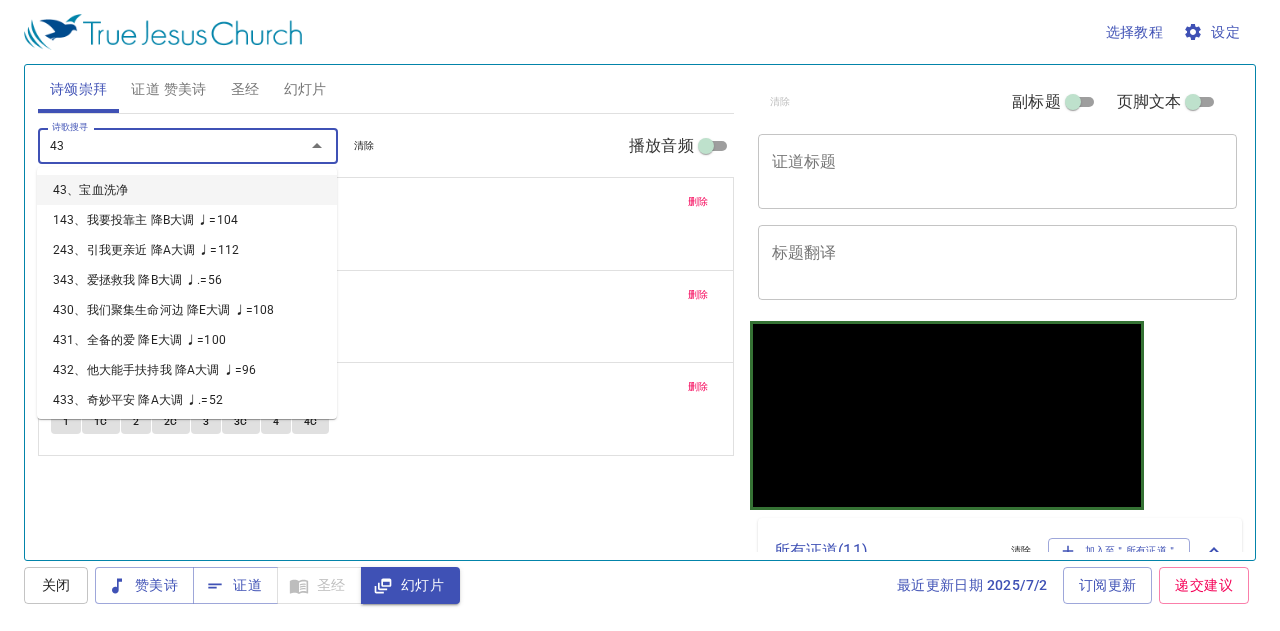 type on "436" 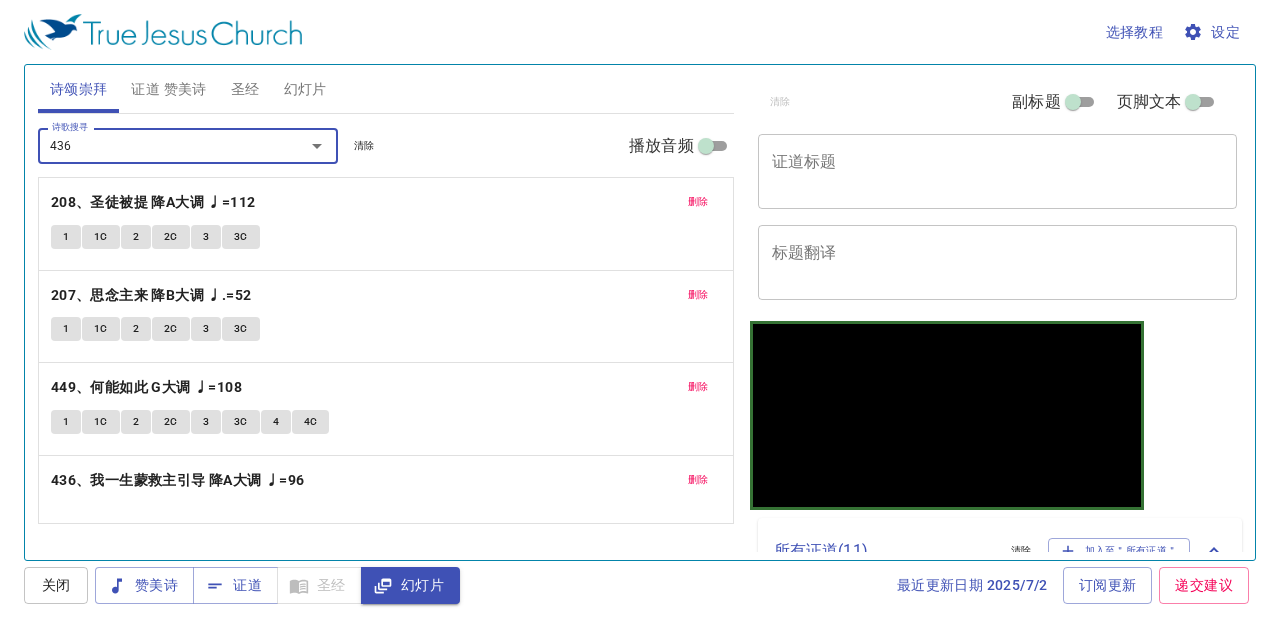 type 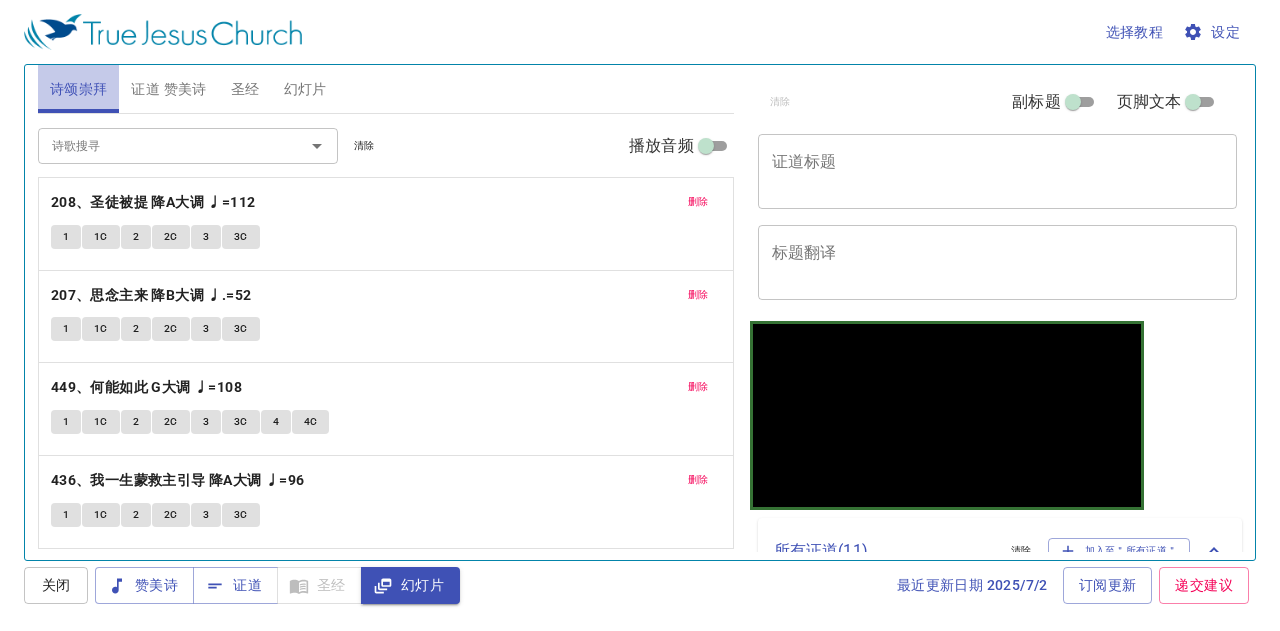 click on "诗颂崇拜" at bounding box center (79, 89) 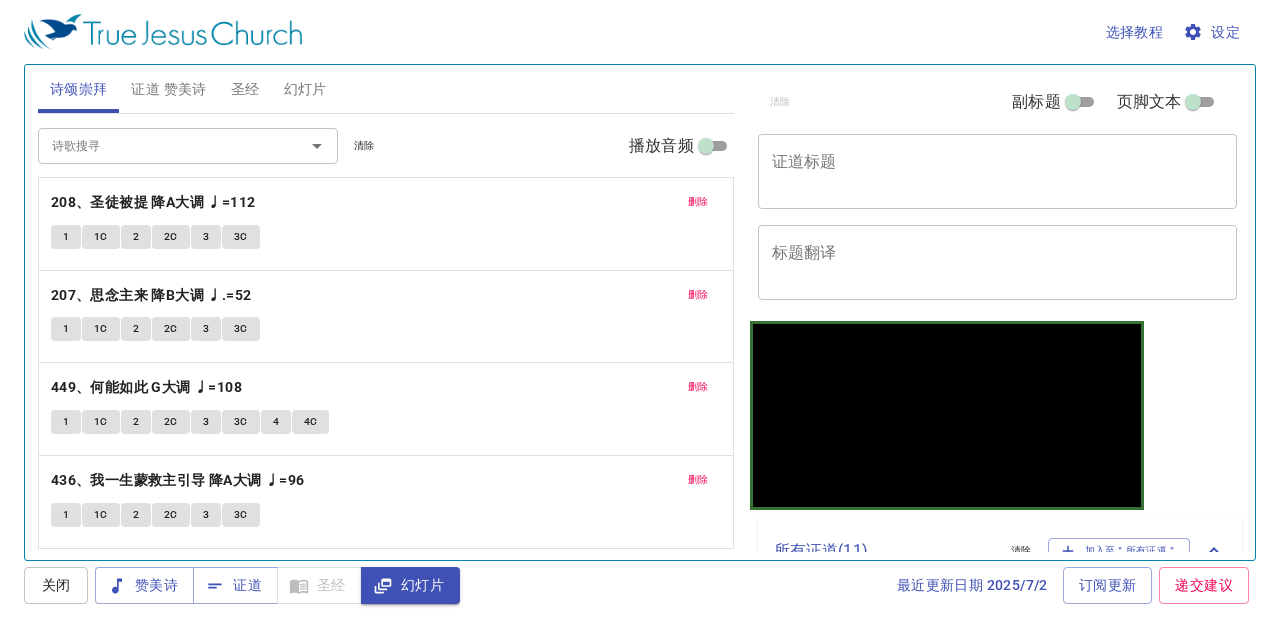 click on "证道 赞美诗" at bounding box center (168, 89) 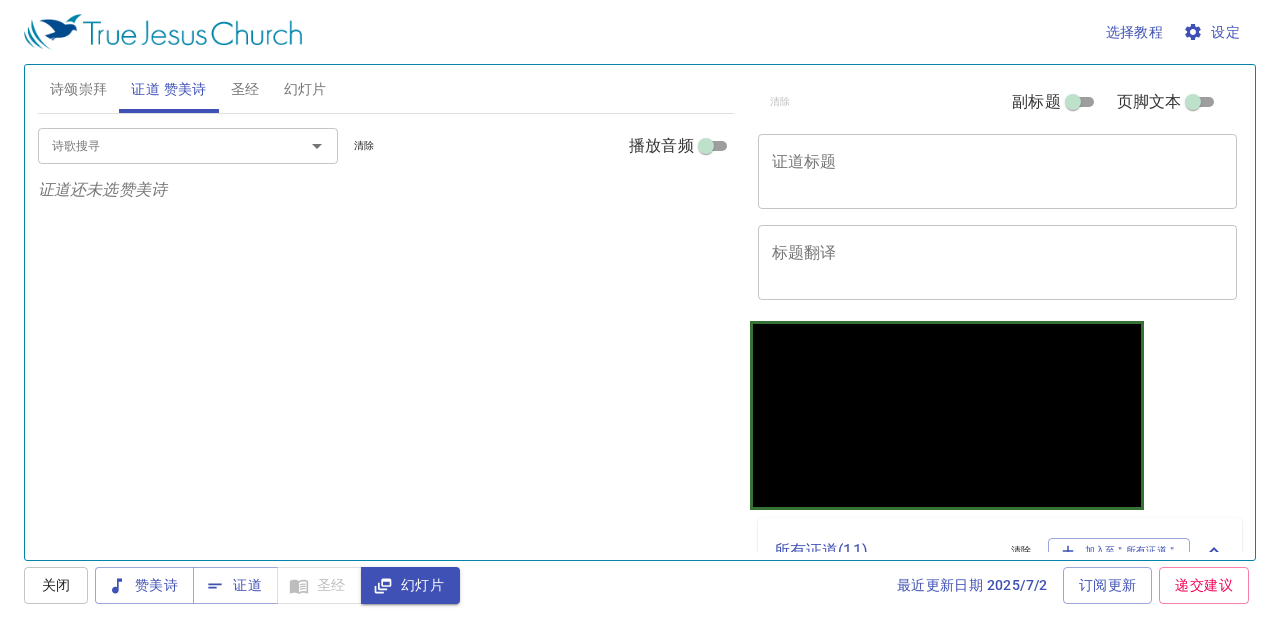 click on "诗歌搜寻" at bounding box center [158, 145] 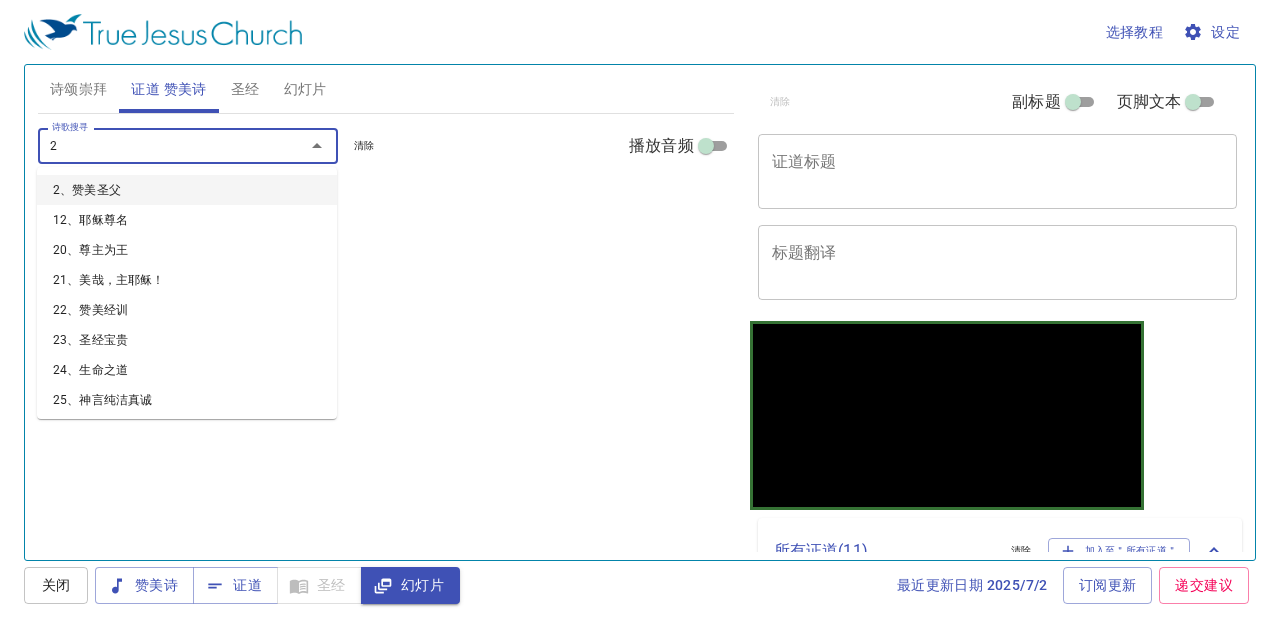 type on "24" 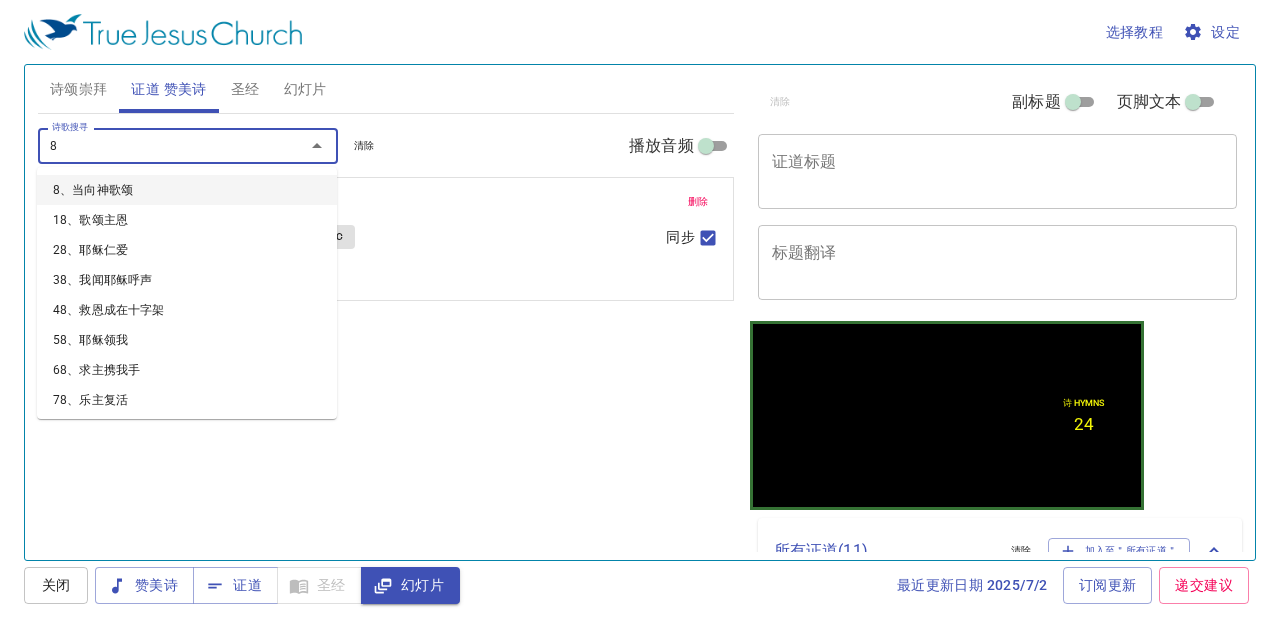 type on "82" 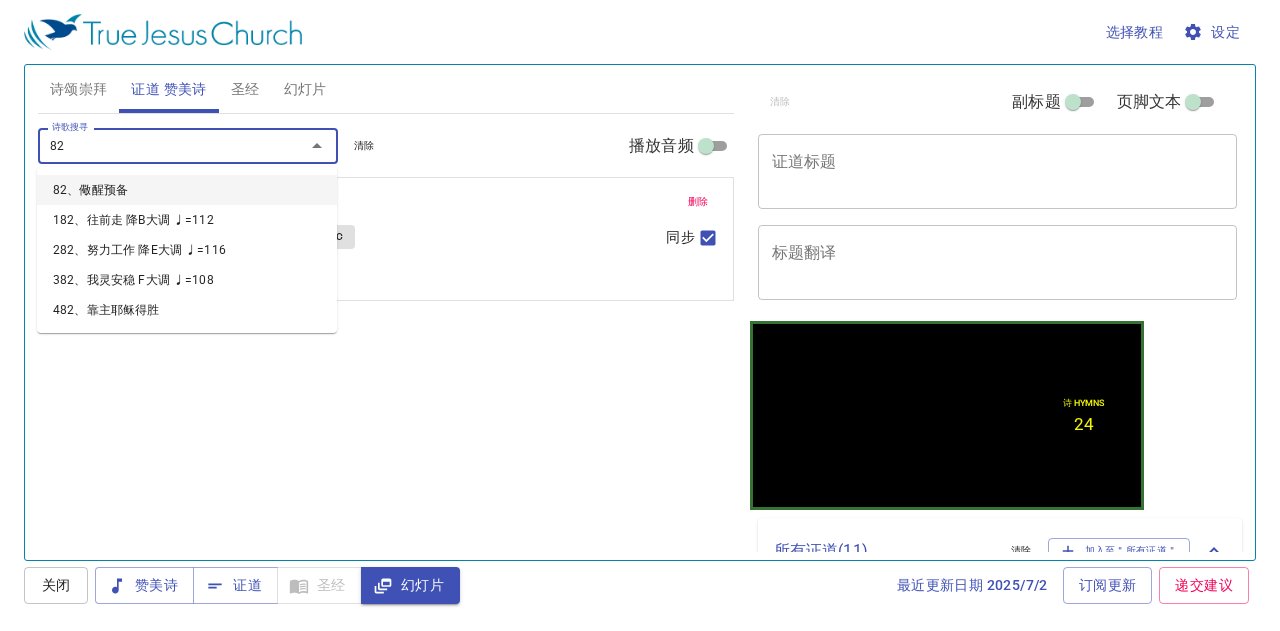 type 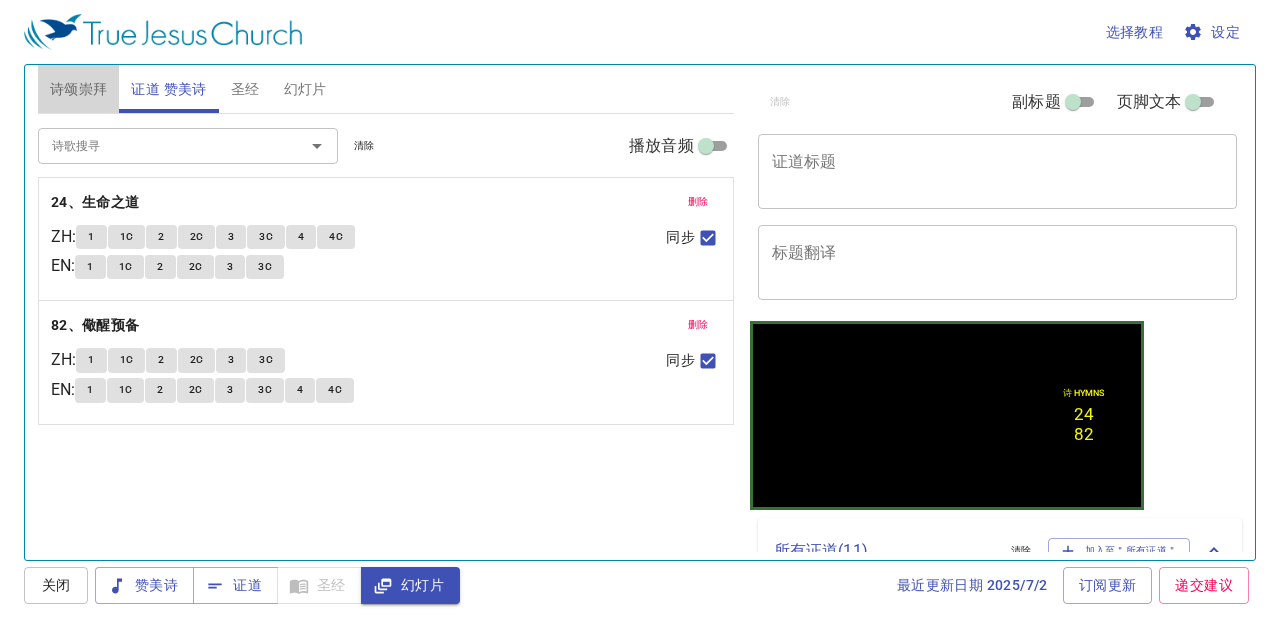 click on "诗颂崇拜" at bounding box center (79, 89) 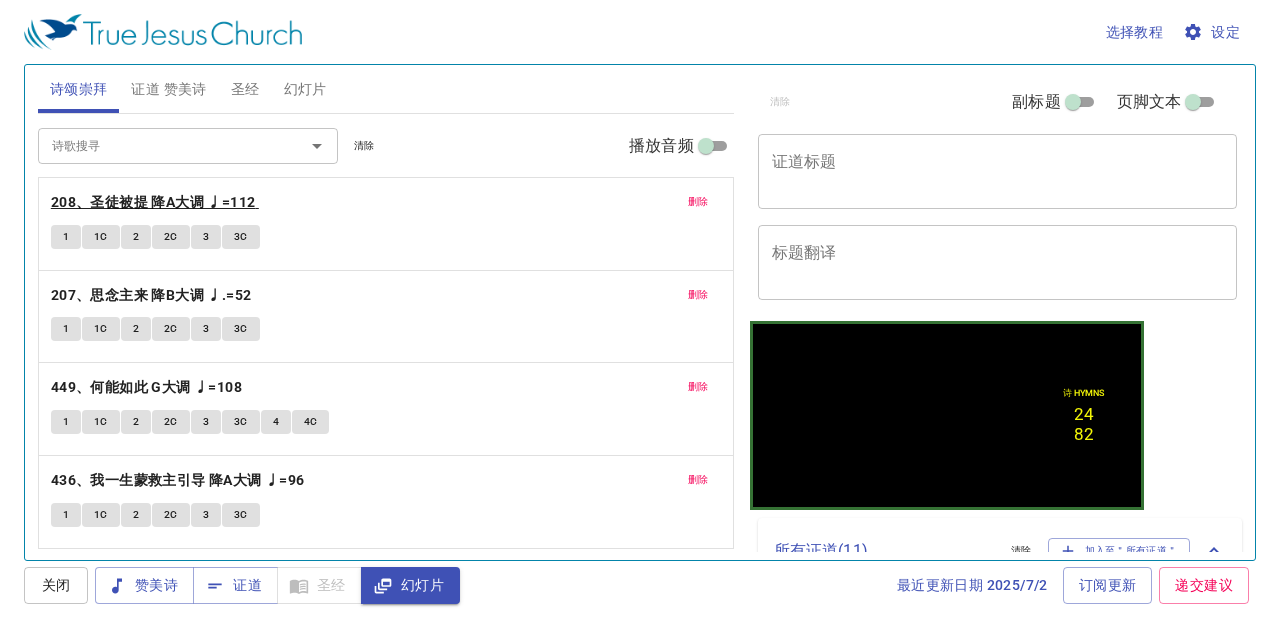 click on "208、圣徒被提 降A大调 ♩=112" at bounding box center [153, 202] 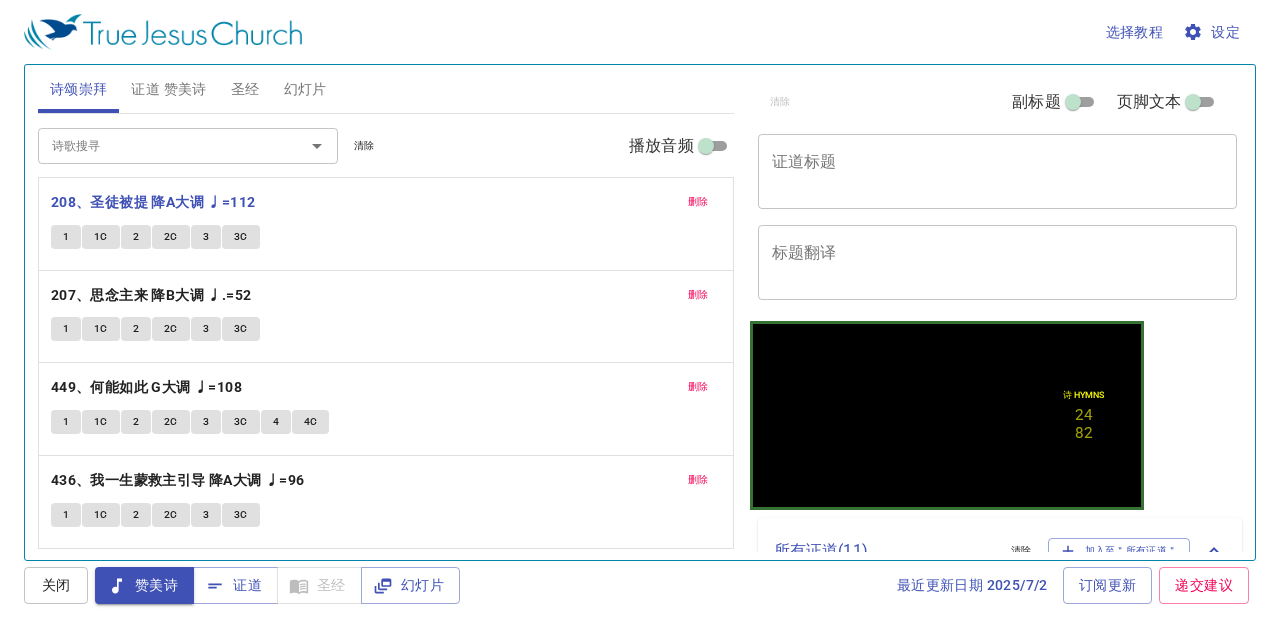 click on "证道标题" at bounding box center (998, 171) 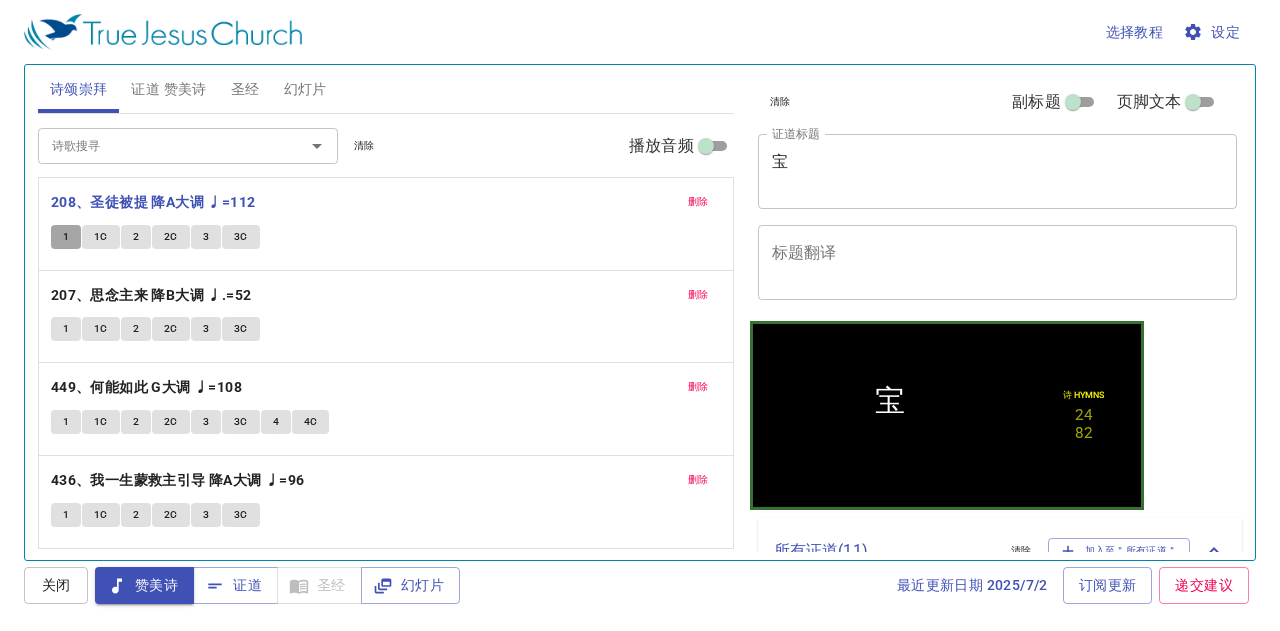 click on "1" at bounding box center (66, 237) 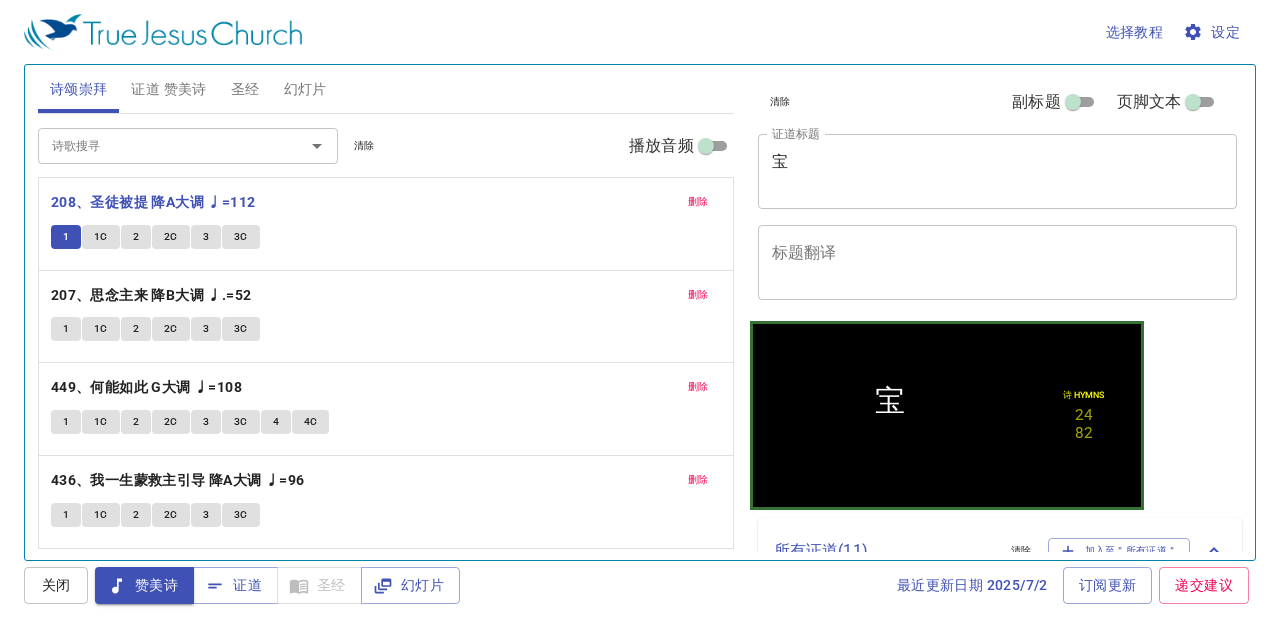 click on "宝" at bounding box center [998, 171] 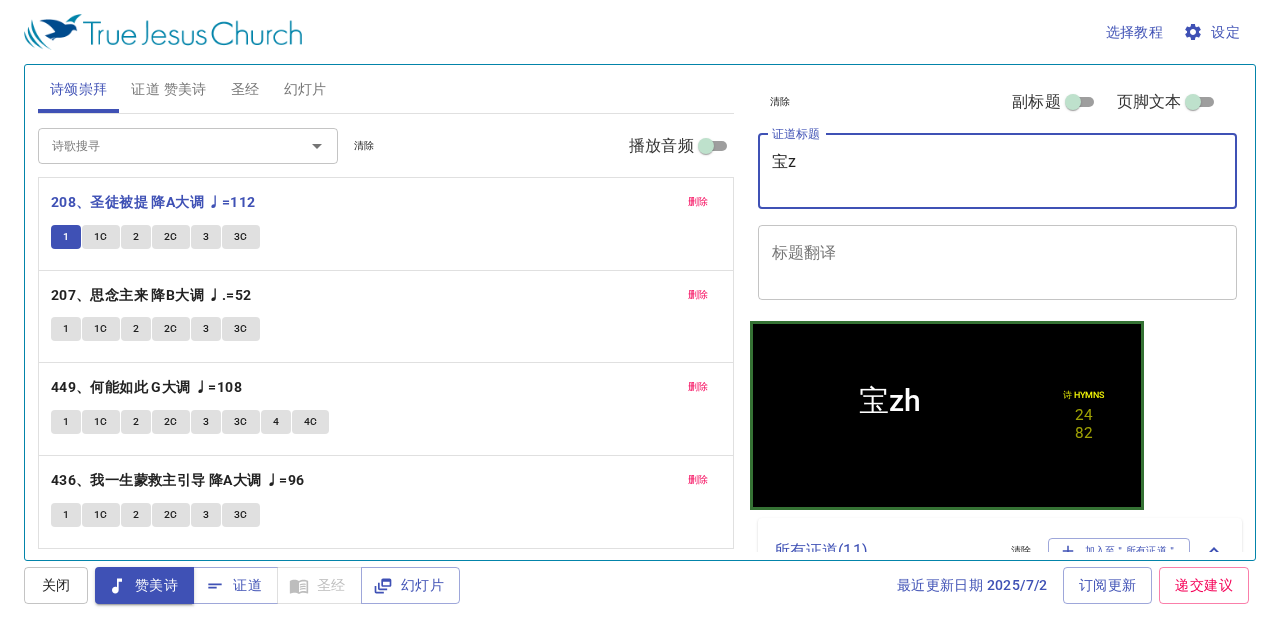 type on "宝" 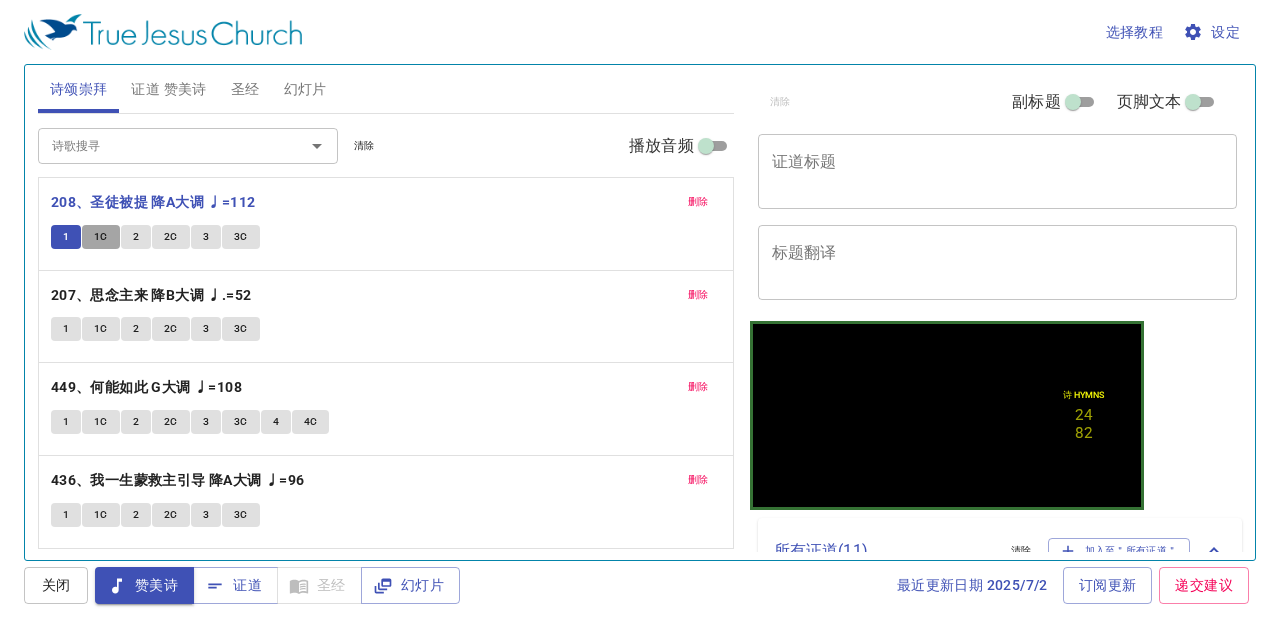 click on "1C" at bounding box center [101, 237] 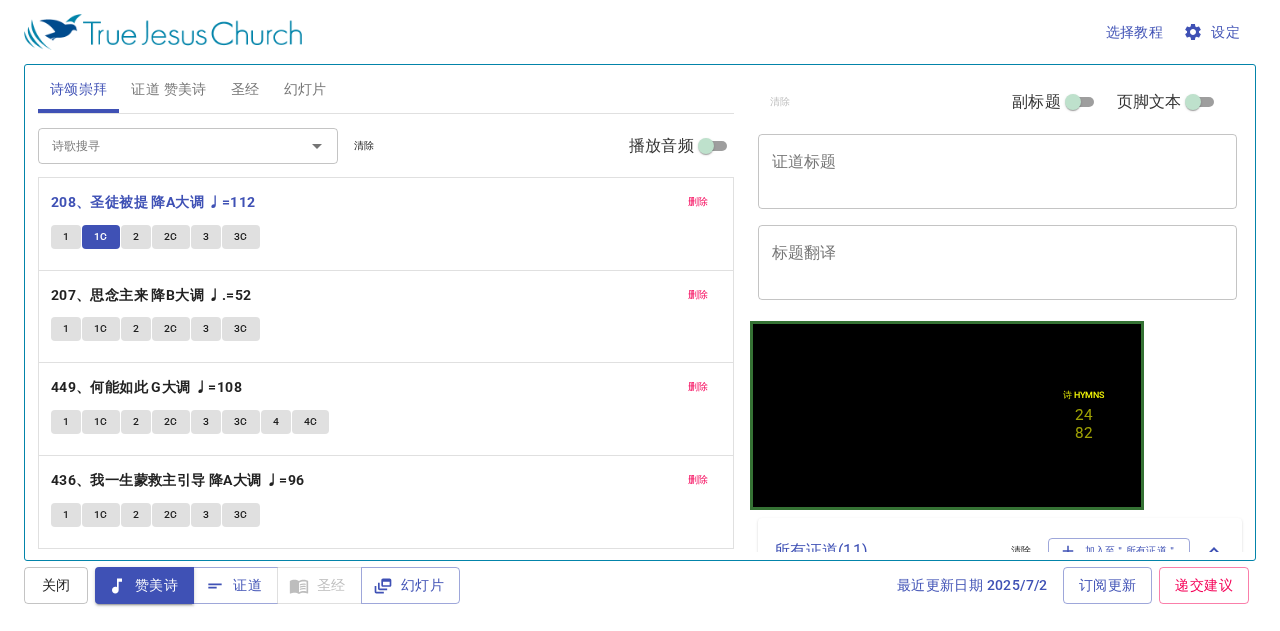 click on "证道标题" at bounding box center (998, 171) 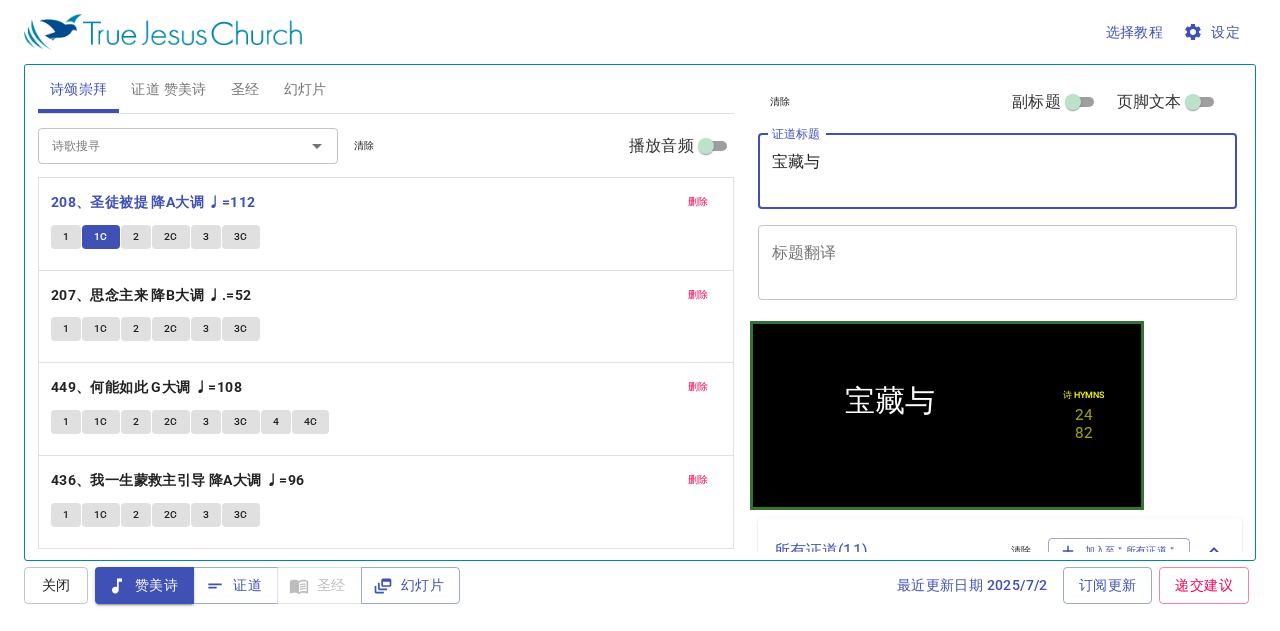 click on "2" at bounding box center [136, 237] 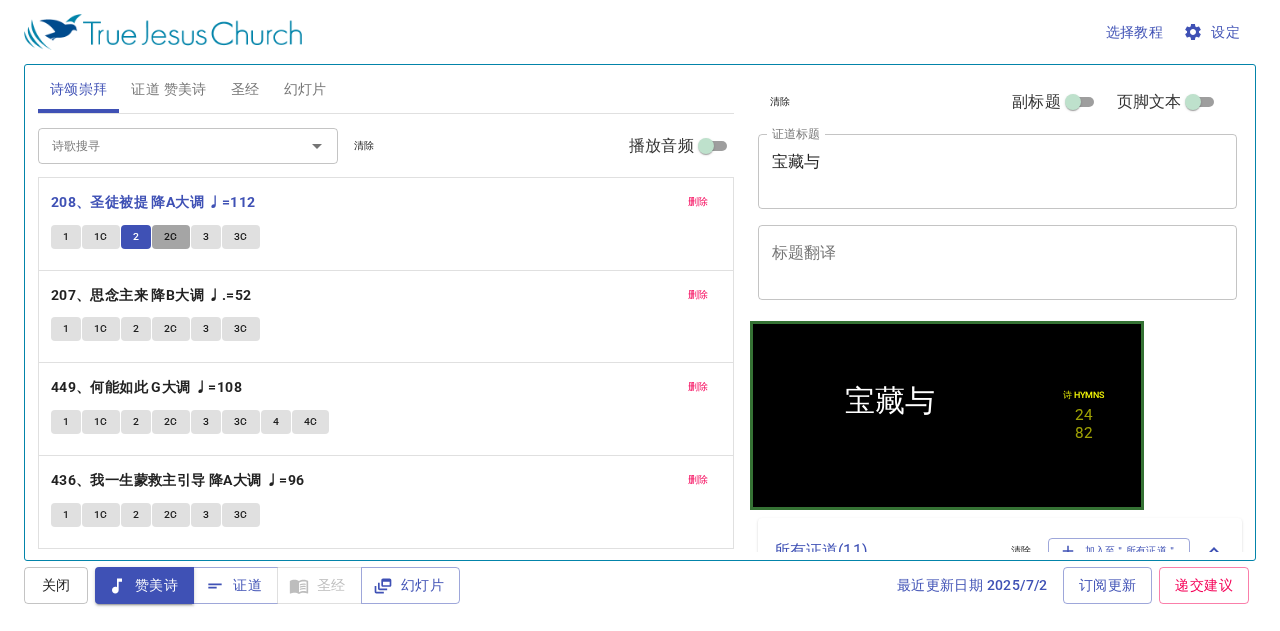 click on "2C" at bounding box center [171, 237] 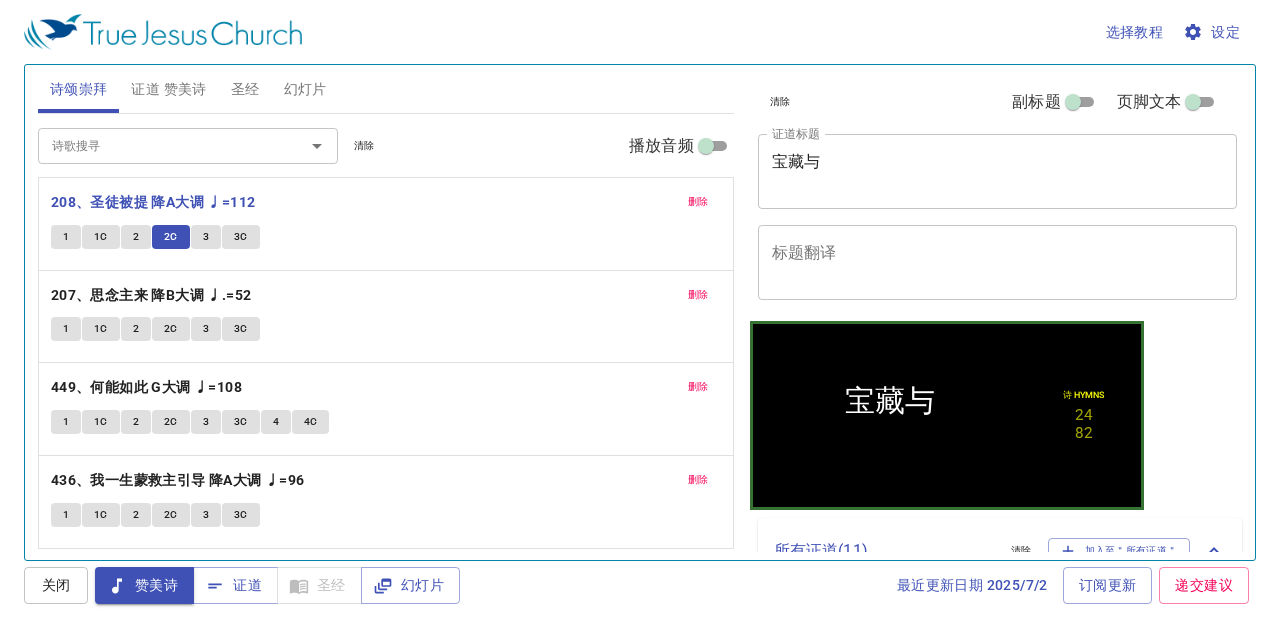 click on "宝藏与" at bounding box center [998, 171] 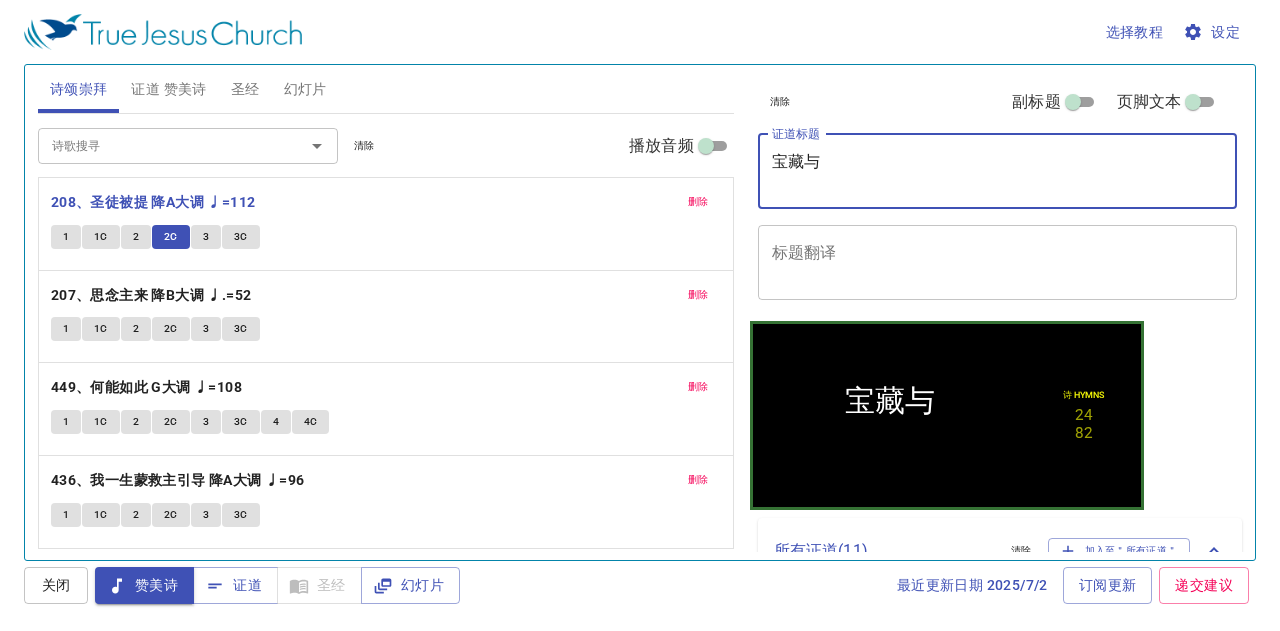 type on "宝藏与z" 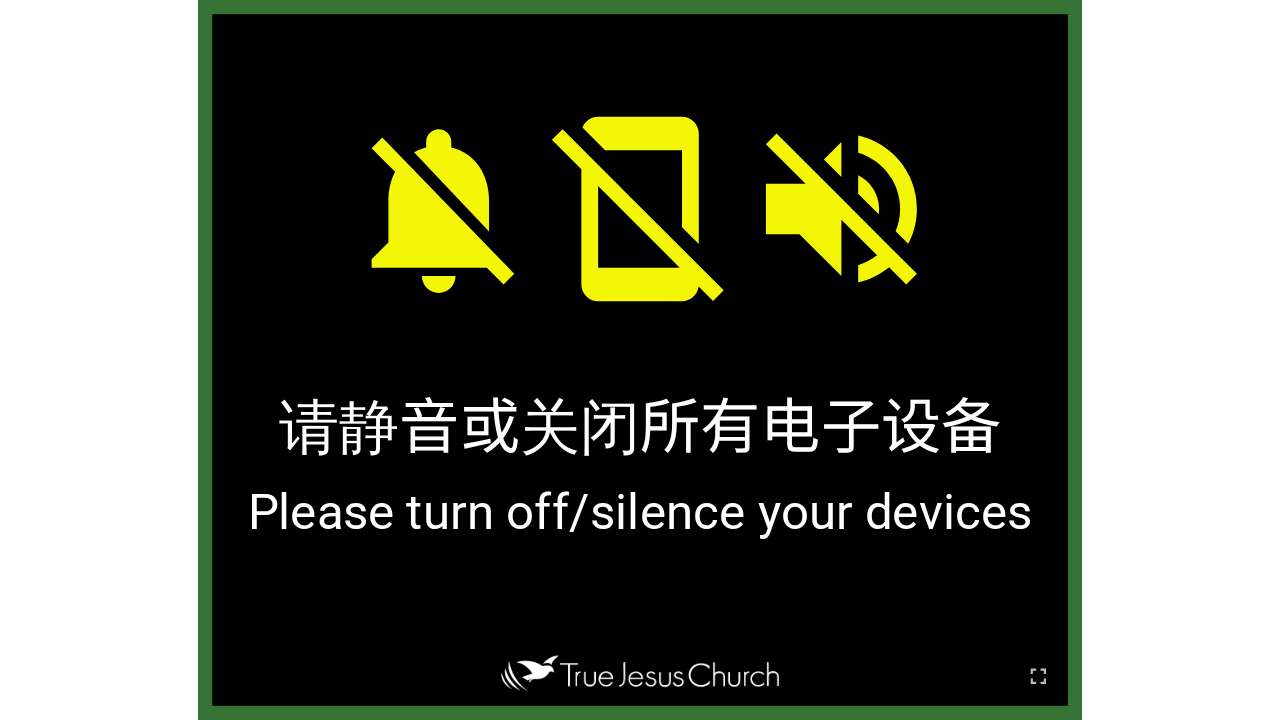 scroll, scrollTop: 0, scrollLeft: 0, axis: both 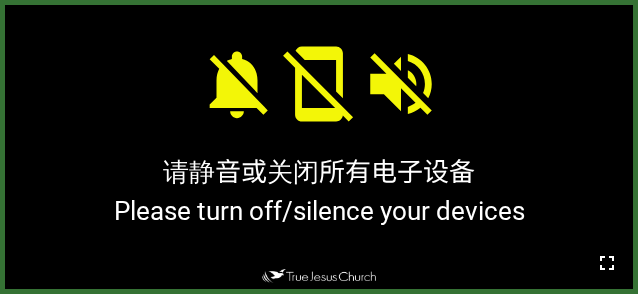 click at bounding box center (607, 263) 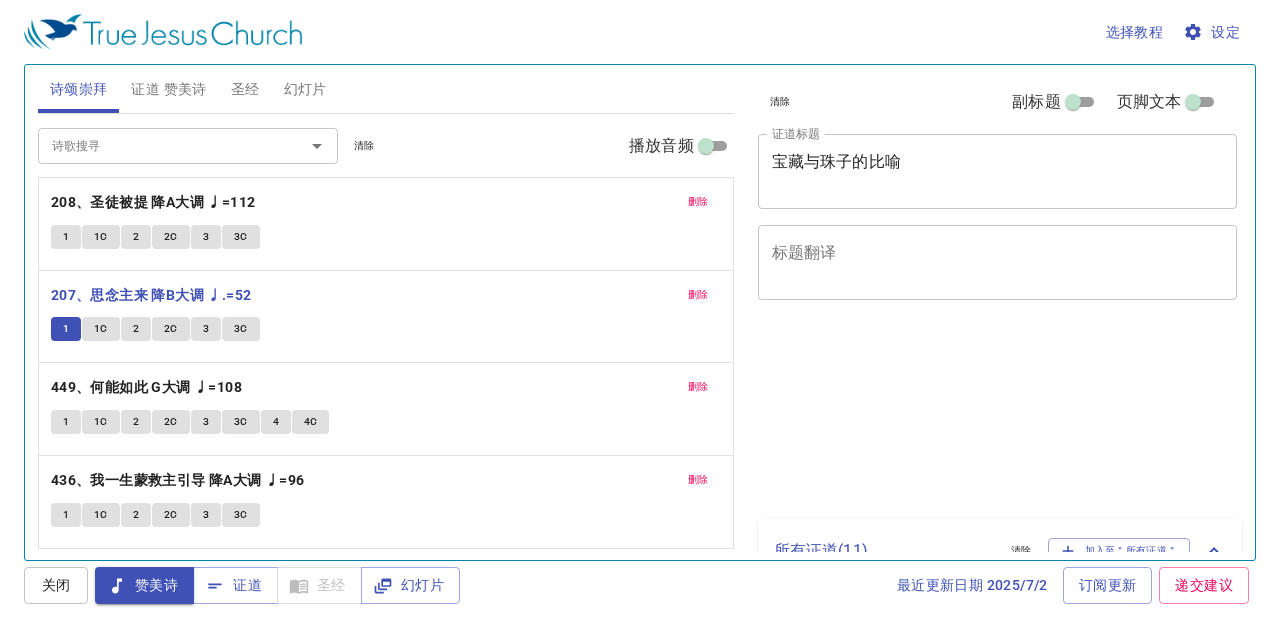 scroll, scrollTop: 0, scrollLeft: 0, axis: both 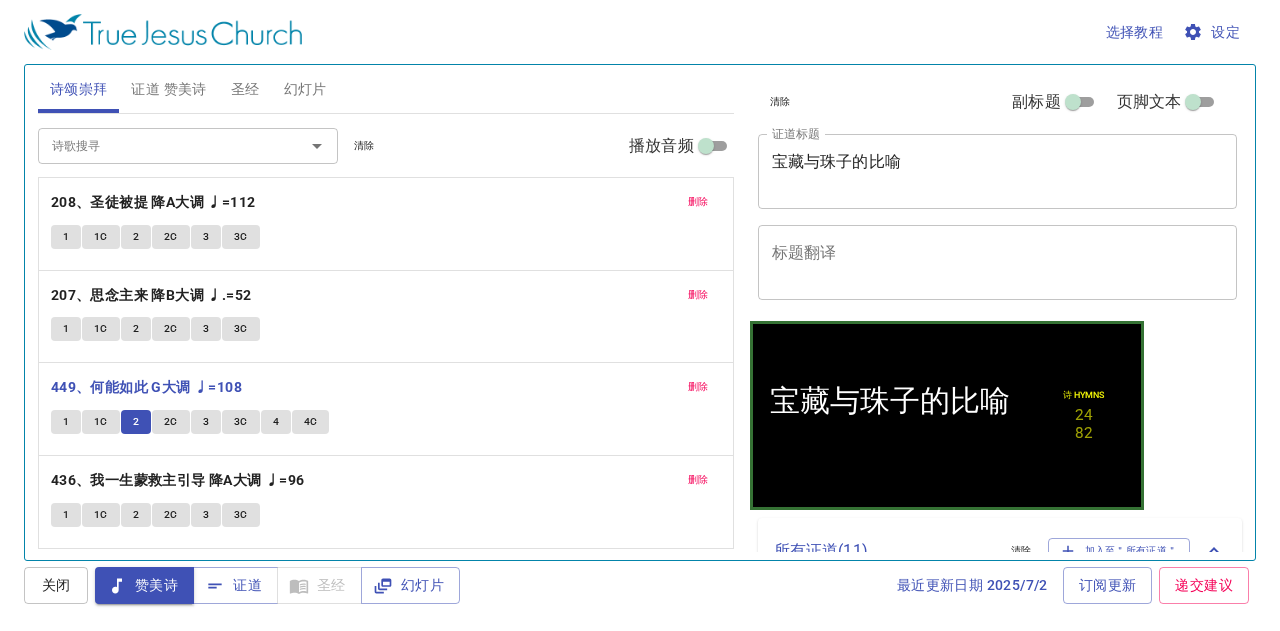 type 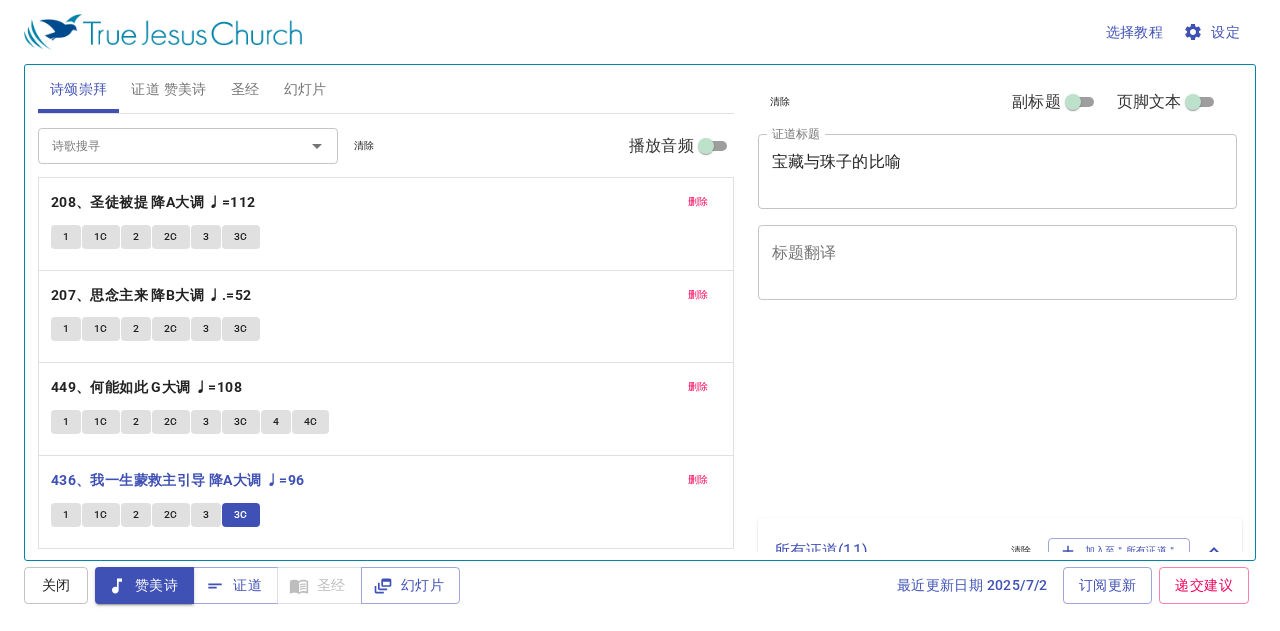 scroll, scrollTop: 0, scrollLeft: 0, axis: both 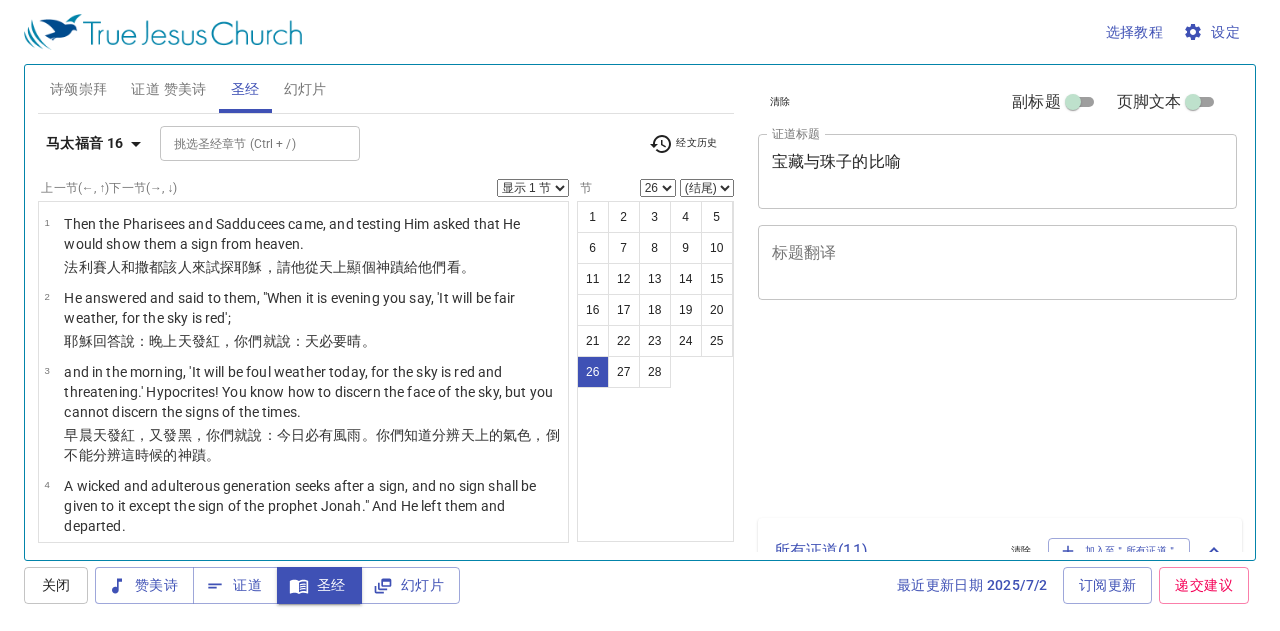 select on "26" 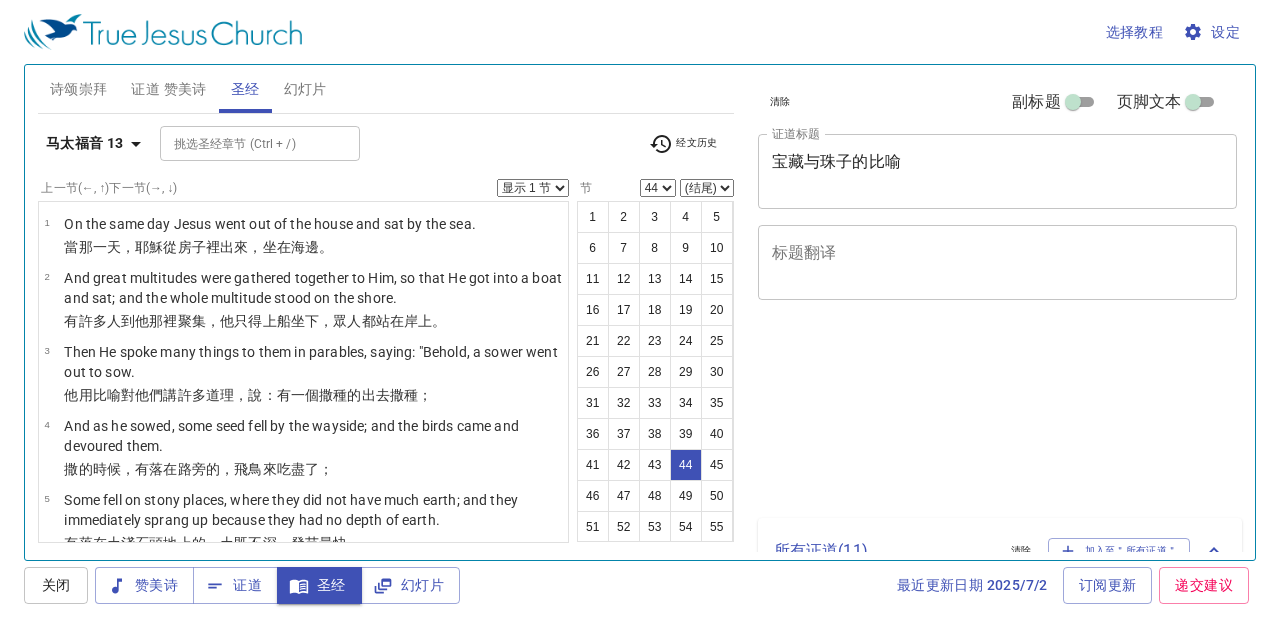 select on "44" 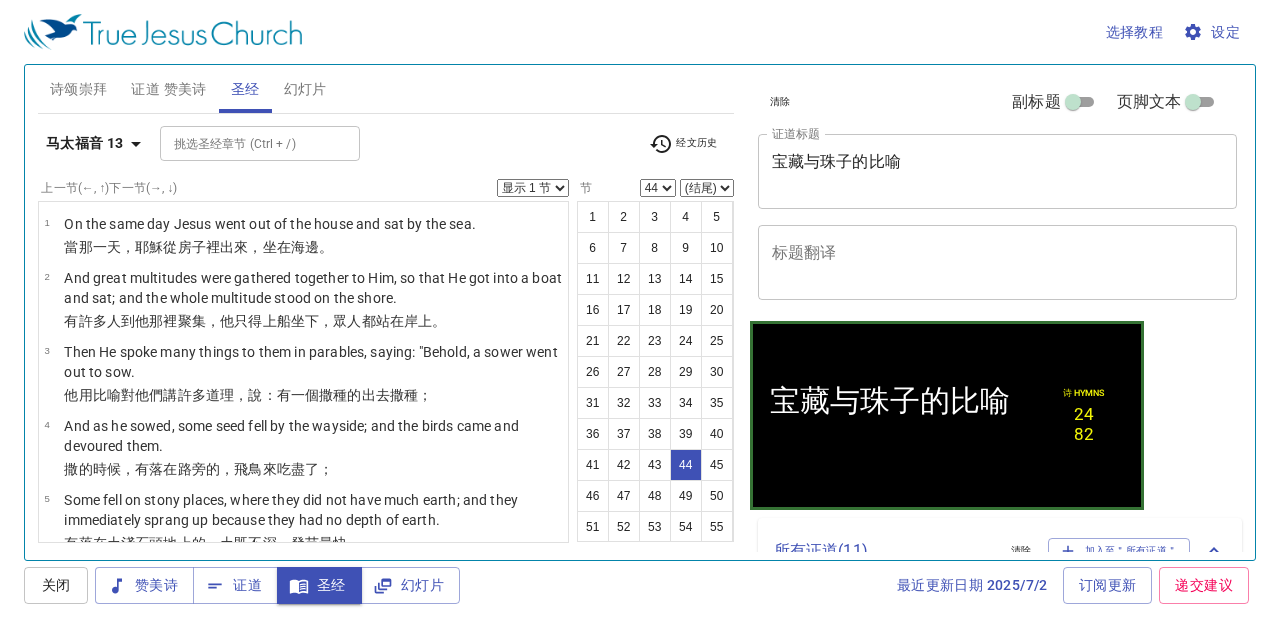 scroll, scrollTop: 3516, scrollLeft: 0, axis: vertical 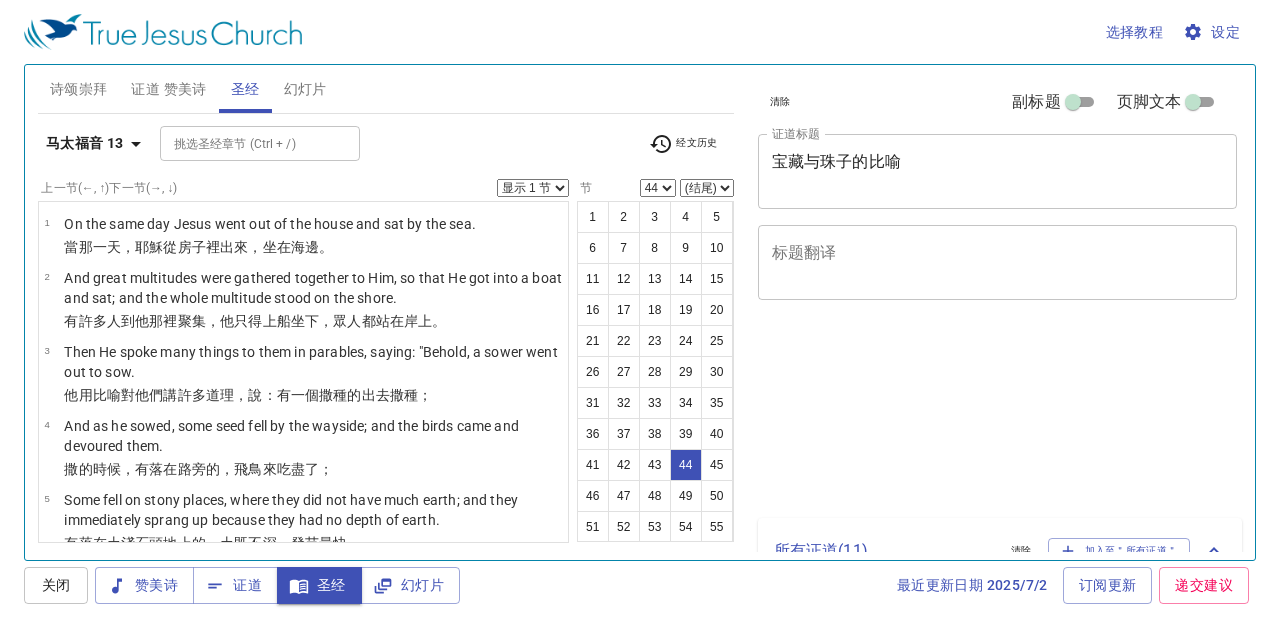 select on "44" 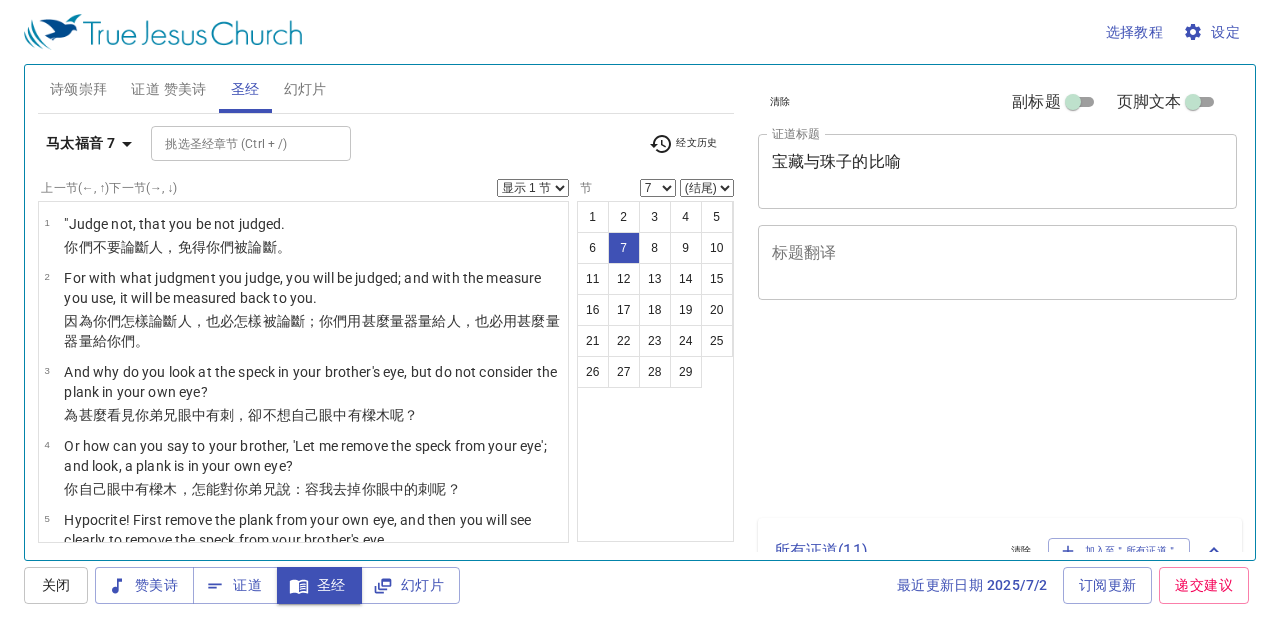 select on "7" 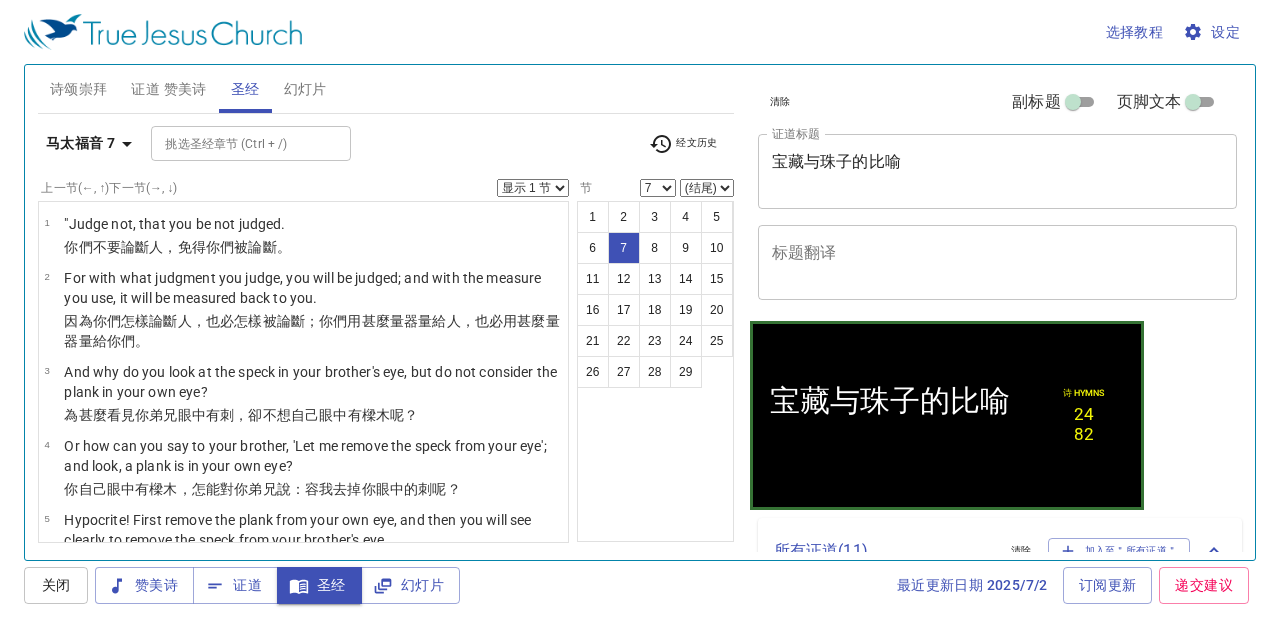 scroll, scrollTop: 358, scrollLeft: 0, axis: vertical 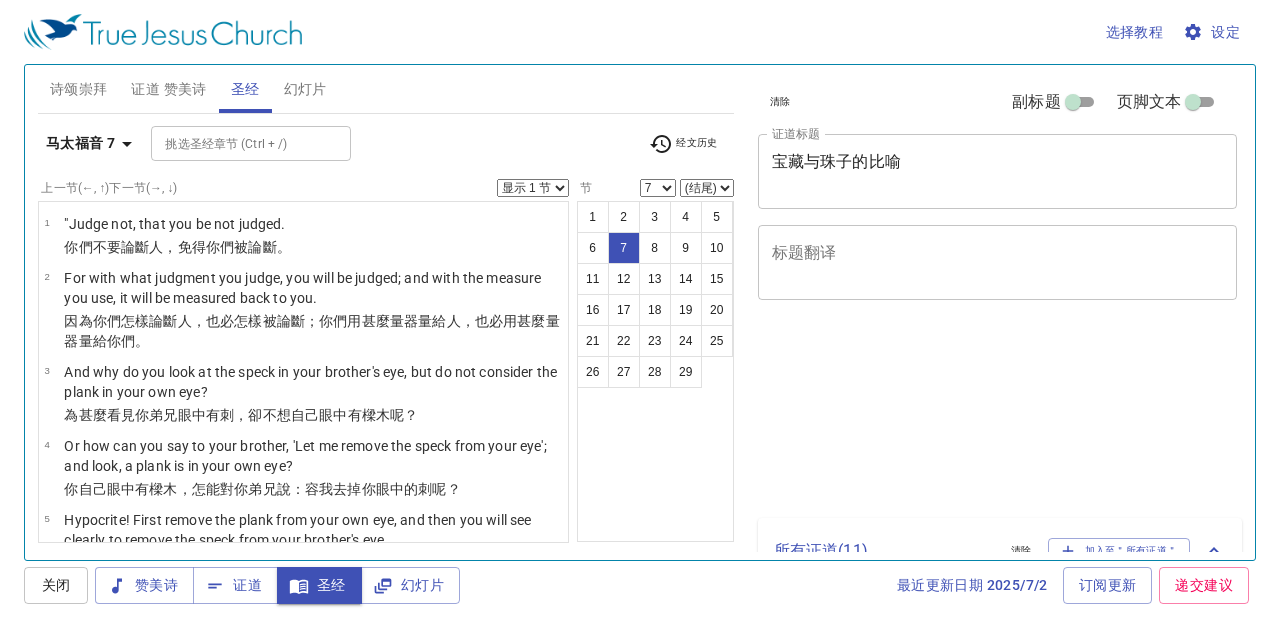 select on "7" 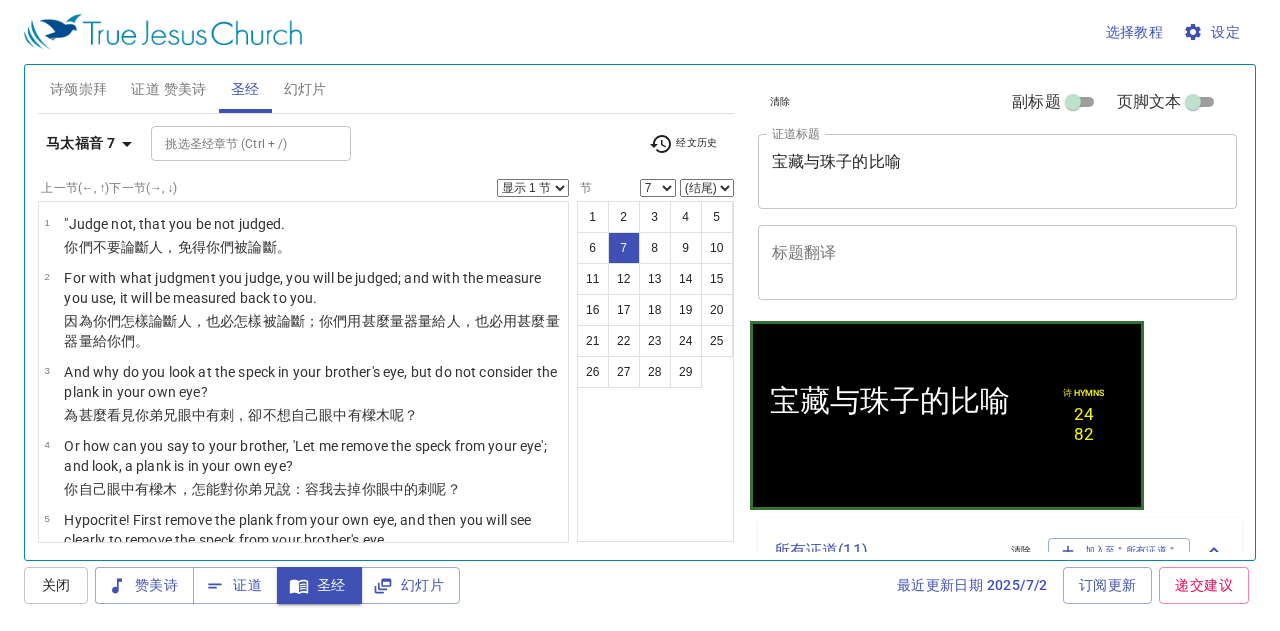 scroll, scrollTop: 358, scrollLeft: 0, axis: vertical 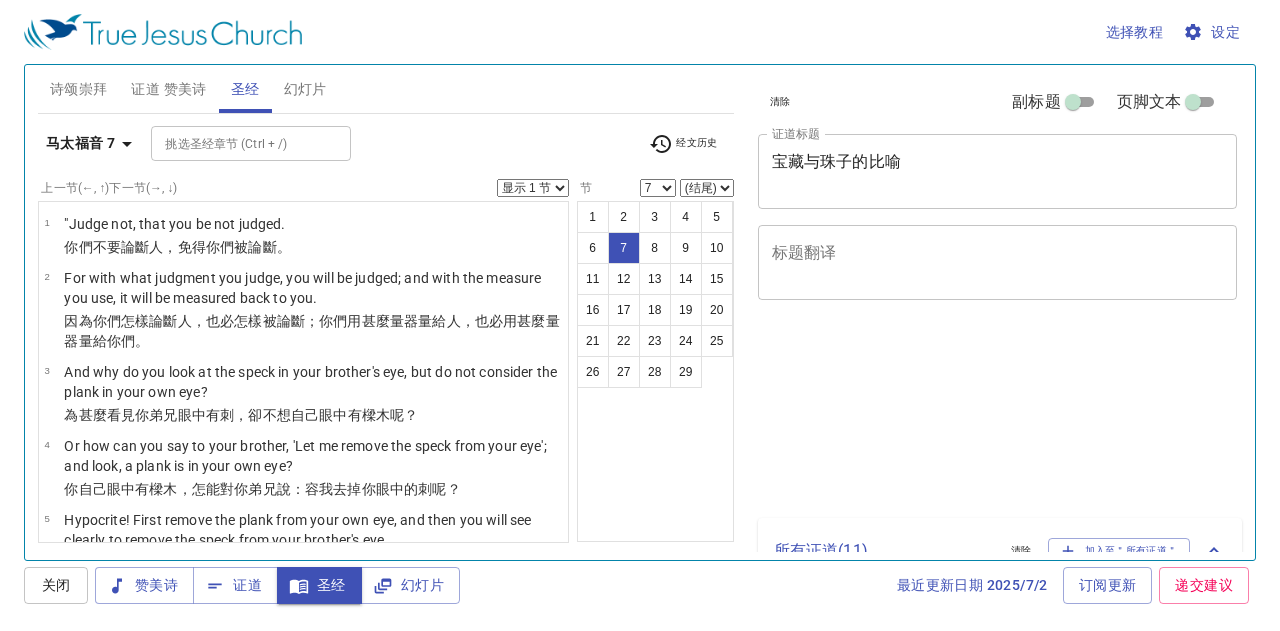 select on "7" 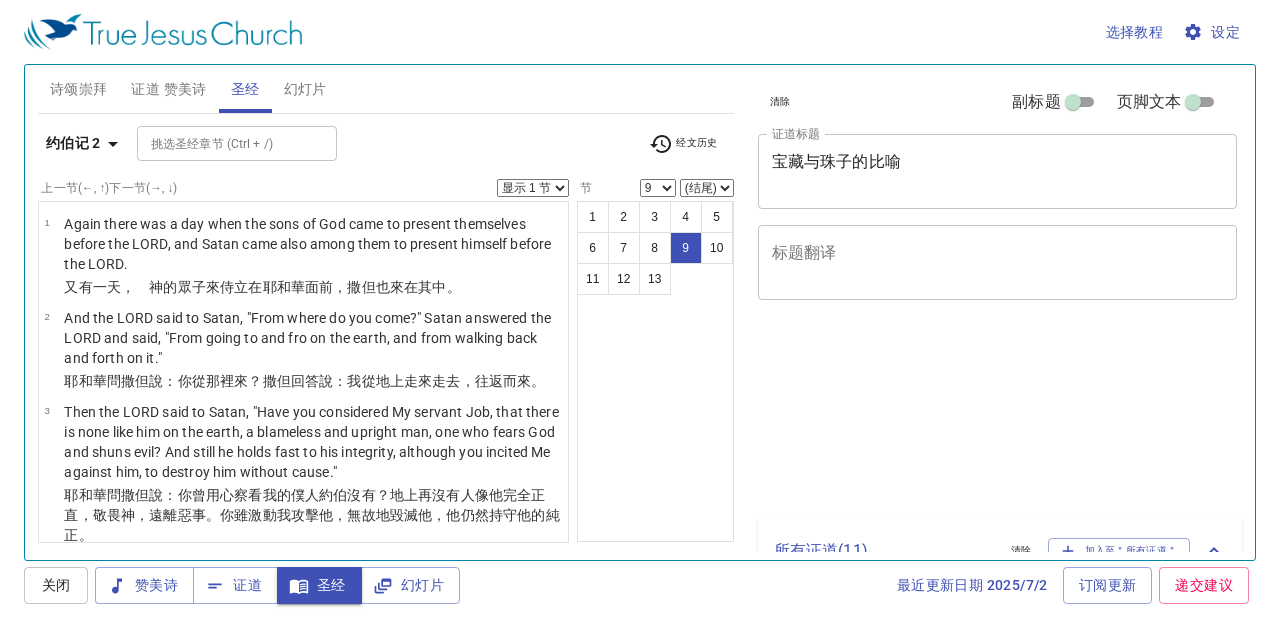 select on "9" 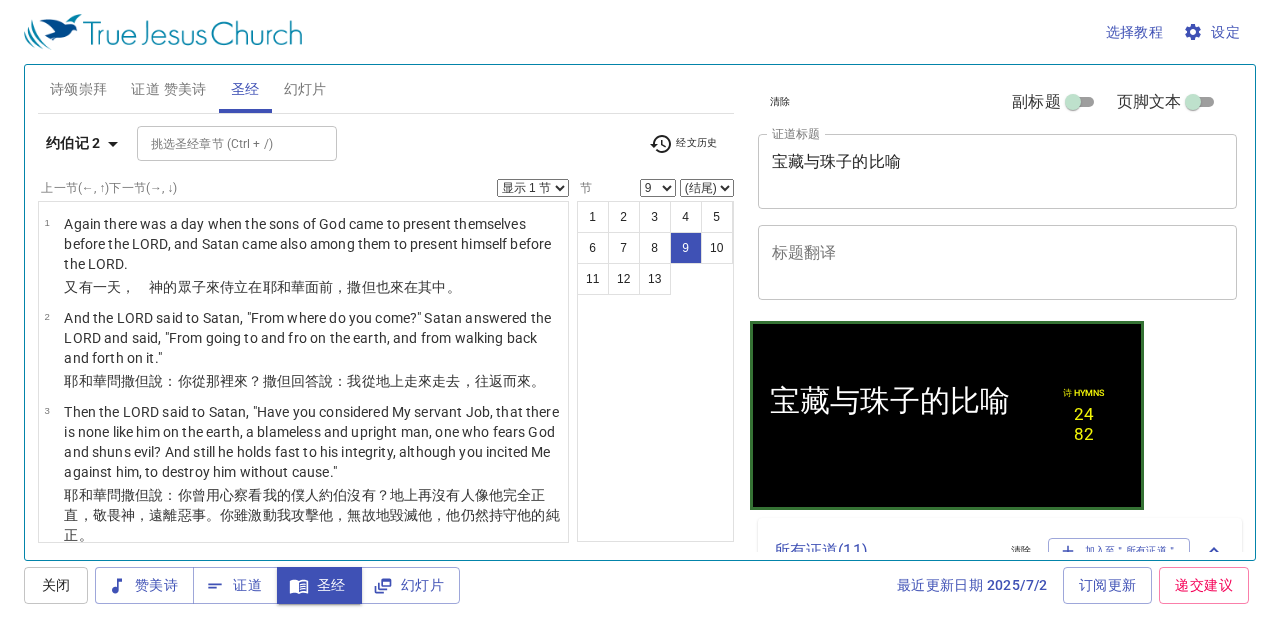 scroll, scrollTop: 566, scrollLeft: 0, axis: vertical 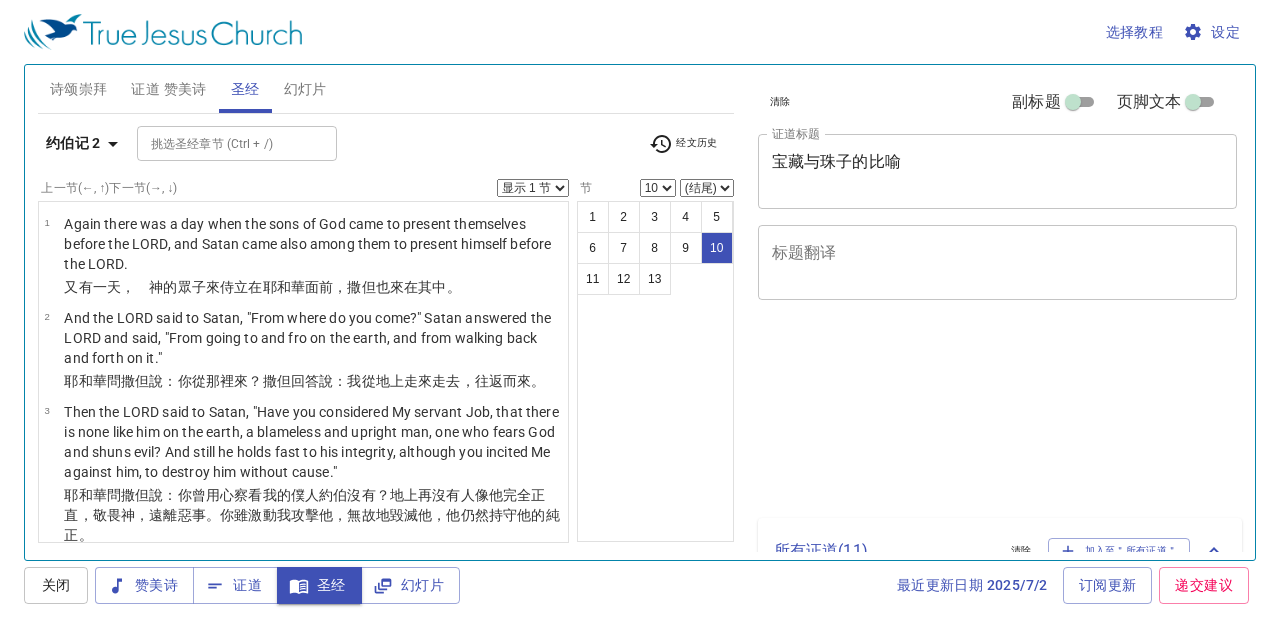 select on "10" 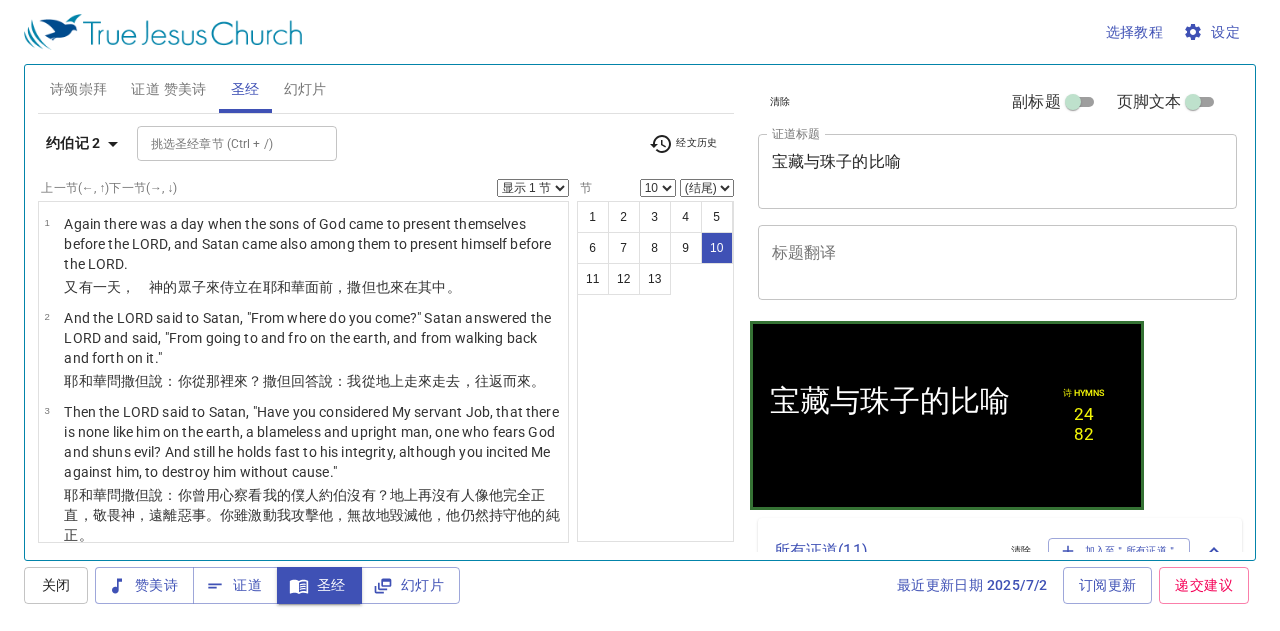 scroll, scrollTop: 566, scrollLeft: 0, axis: vertical 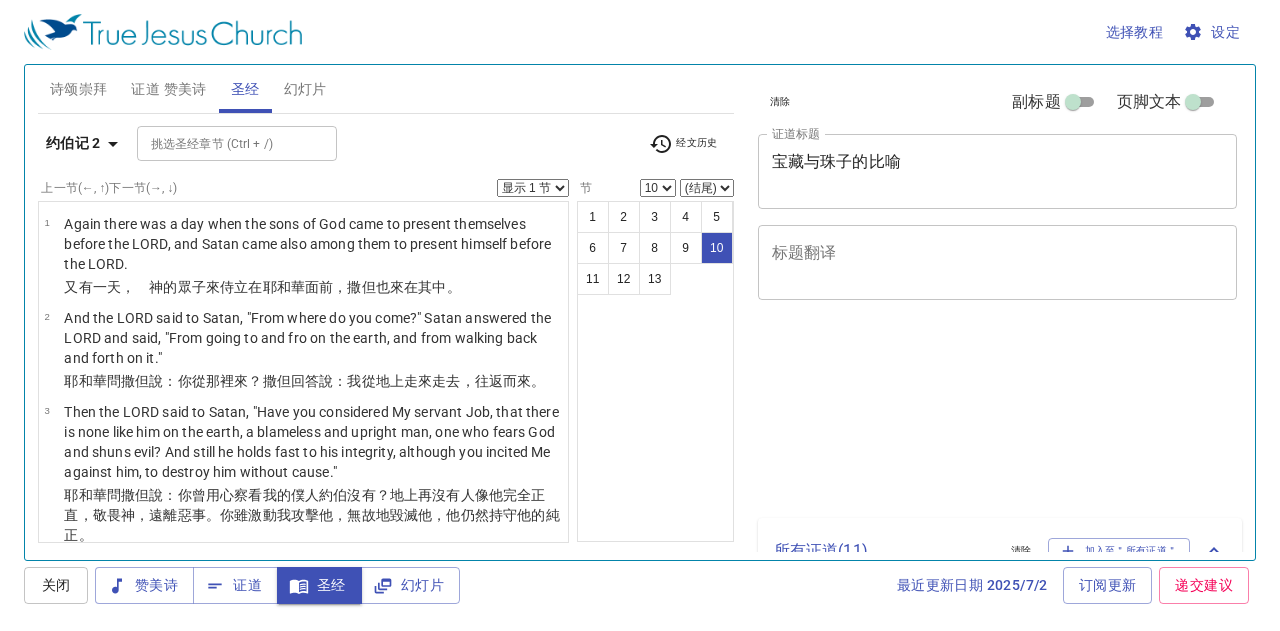select on "10" 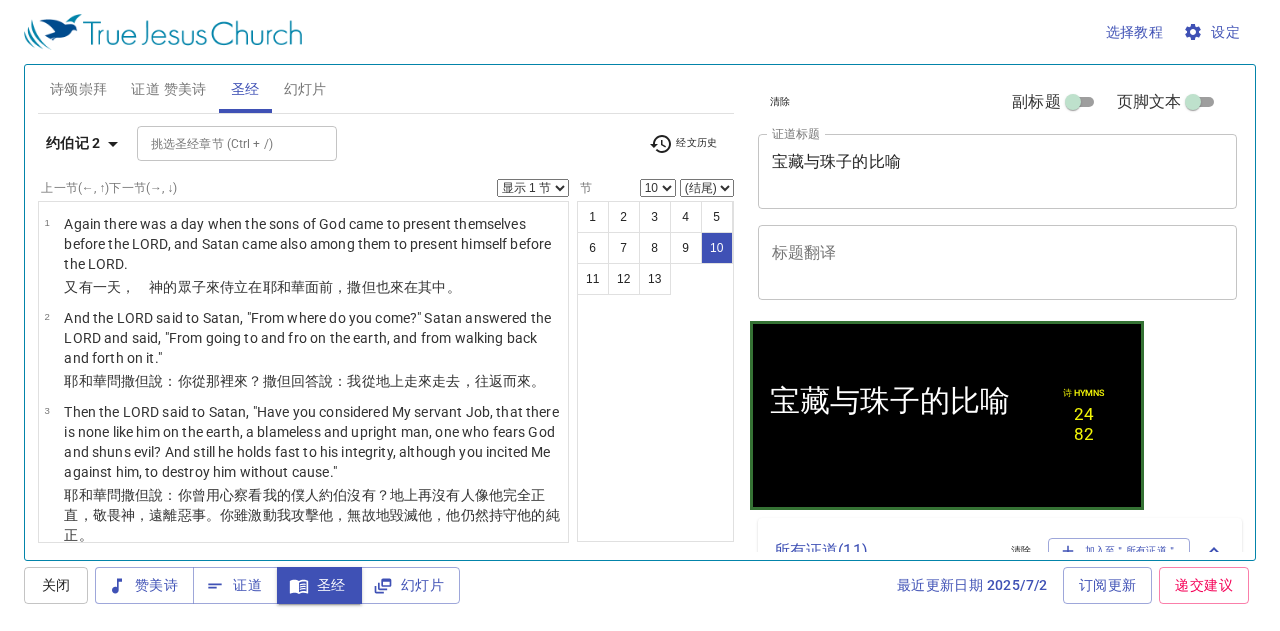 scroll, scrollTop: 566, scrollLeft: 0, axis: vertical 